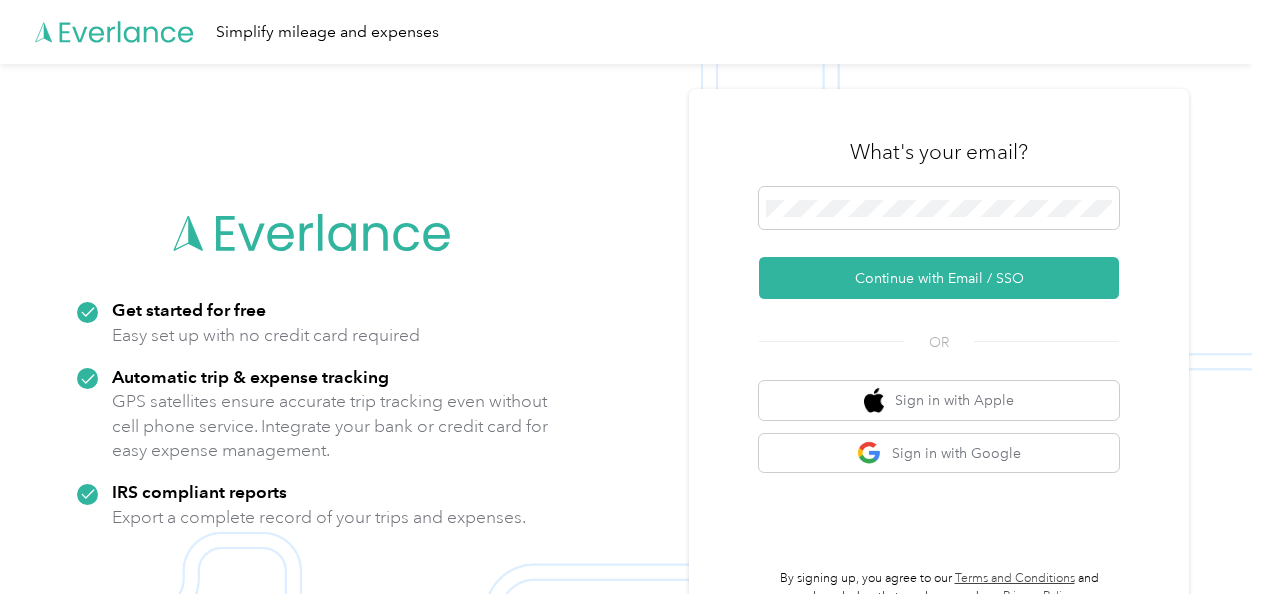 scroll, scrollTop: 0, scrollLeft: 0, axis: both 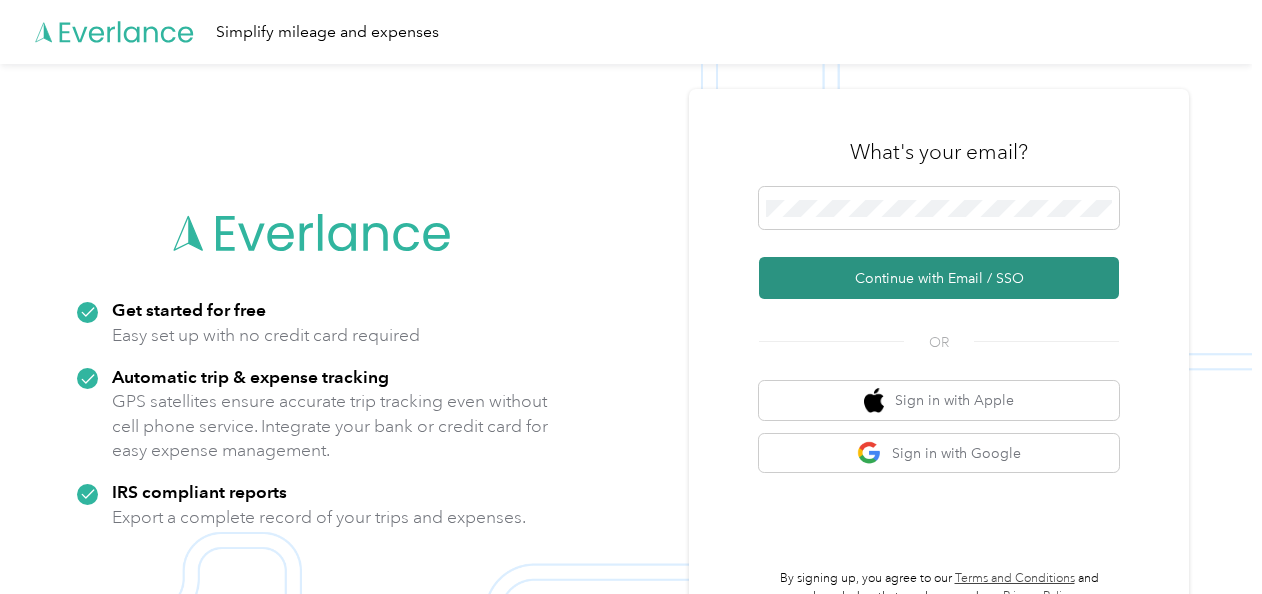 click on "Continue with Email / SSO" at bounding box center [939, 278] 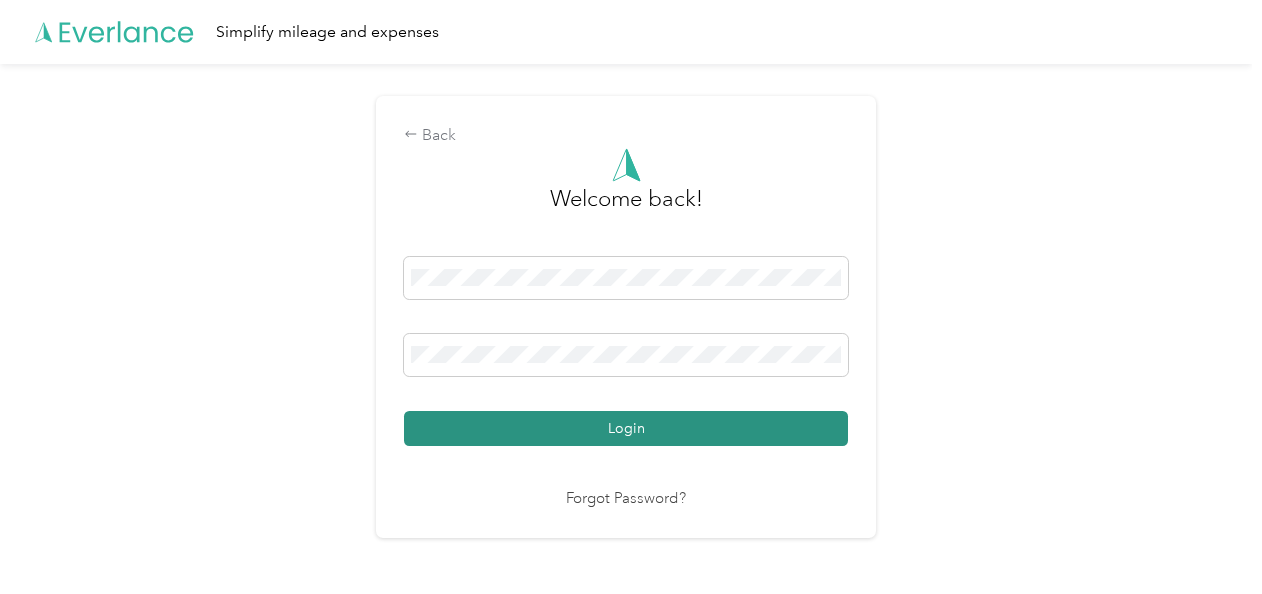 click on "Login" at bounding box center (626, 428) 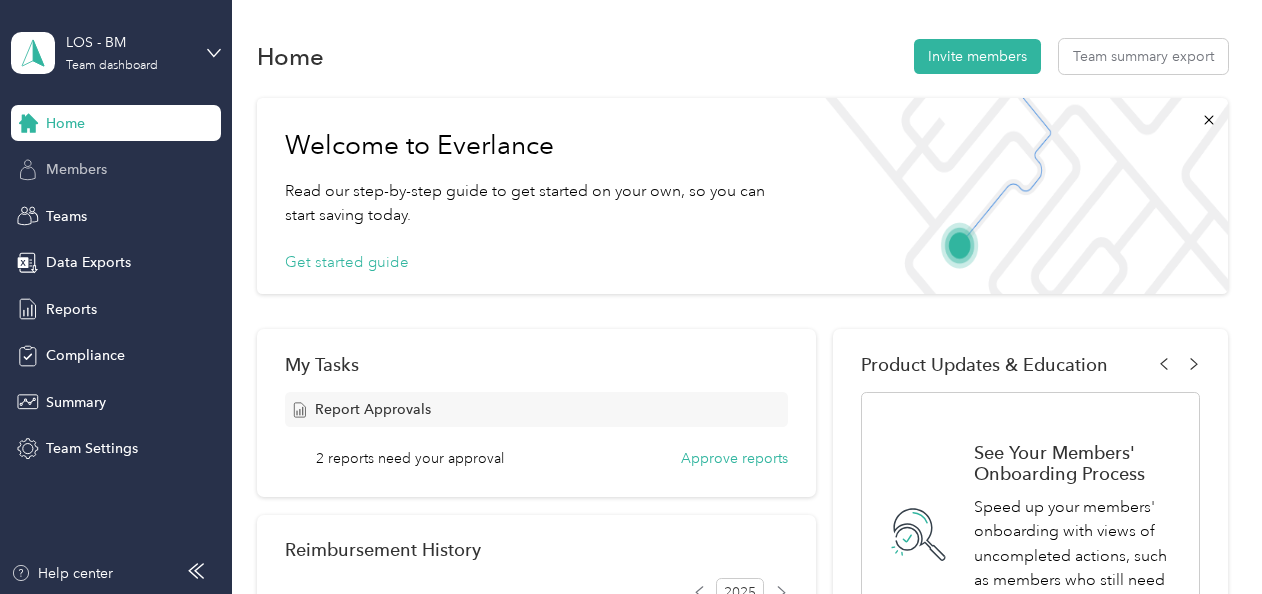 click on "Members" at bounding box center [76, 169] 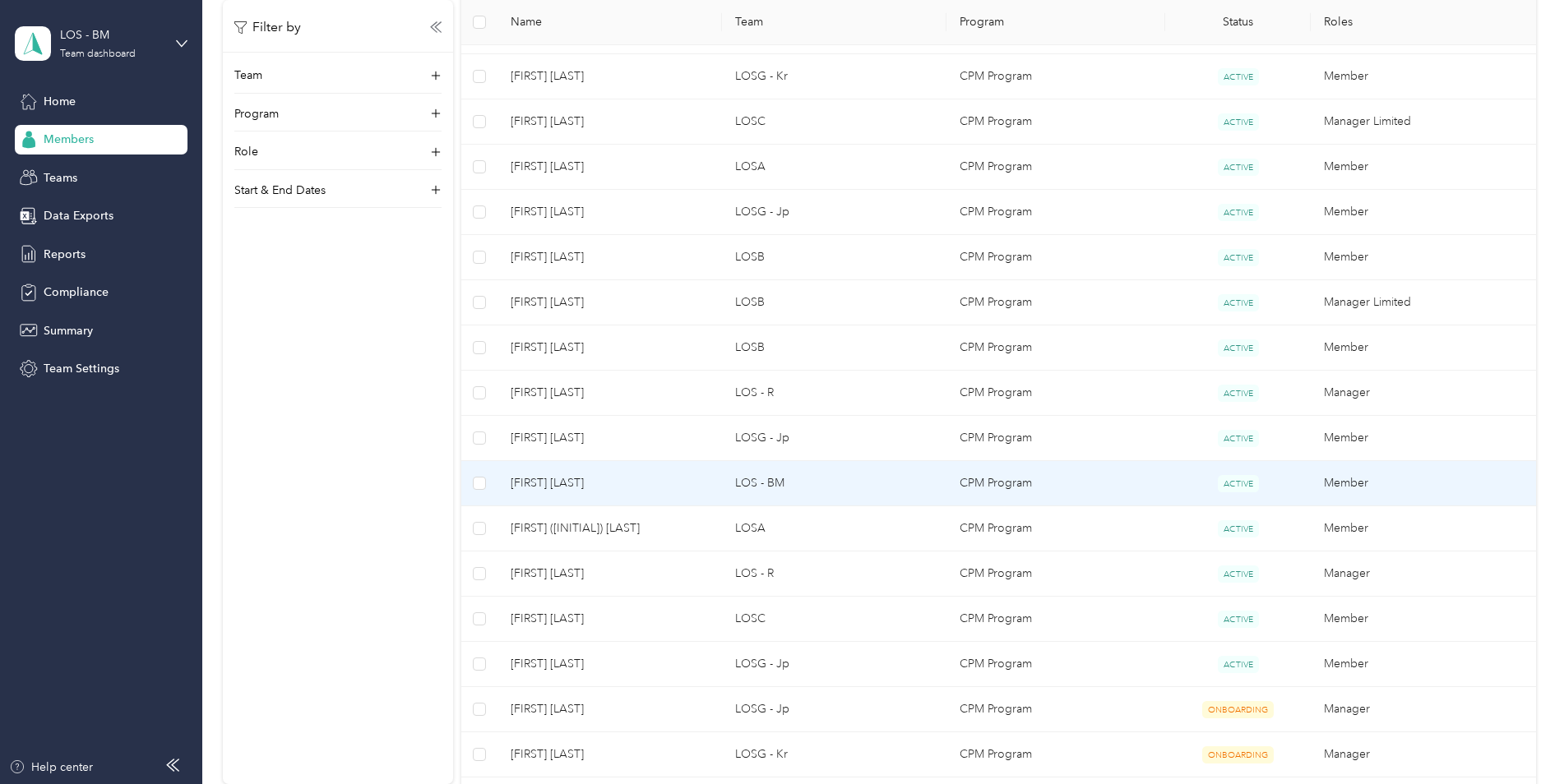 scroll, scrollTop: 447, scrollLeft: 0, axis: vertical 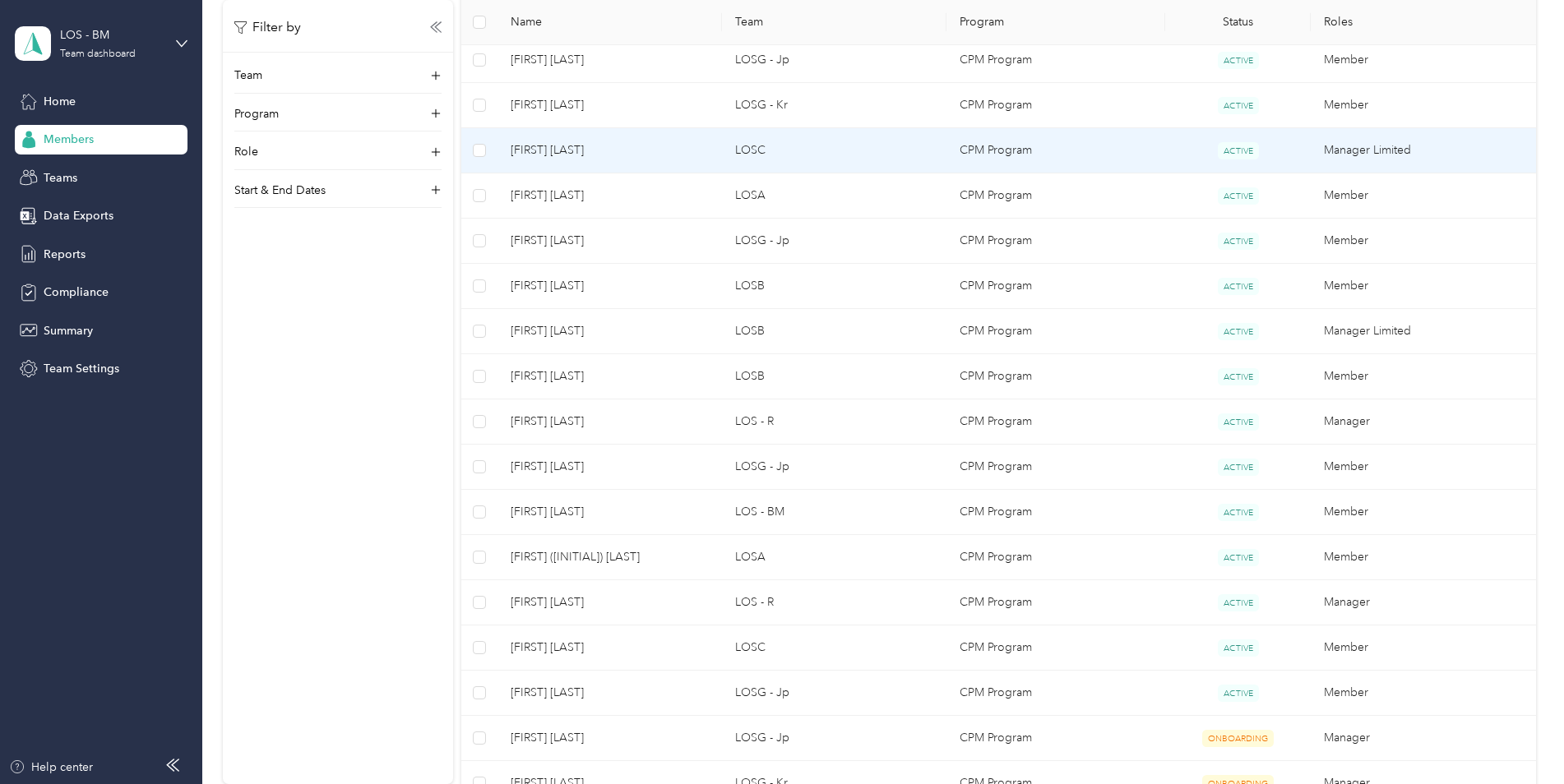 click on "[FIRST] [LAST]" at bounding box center [609, 150] 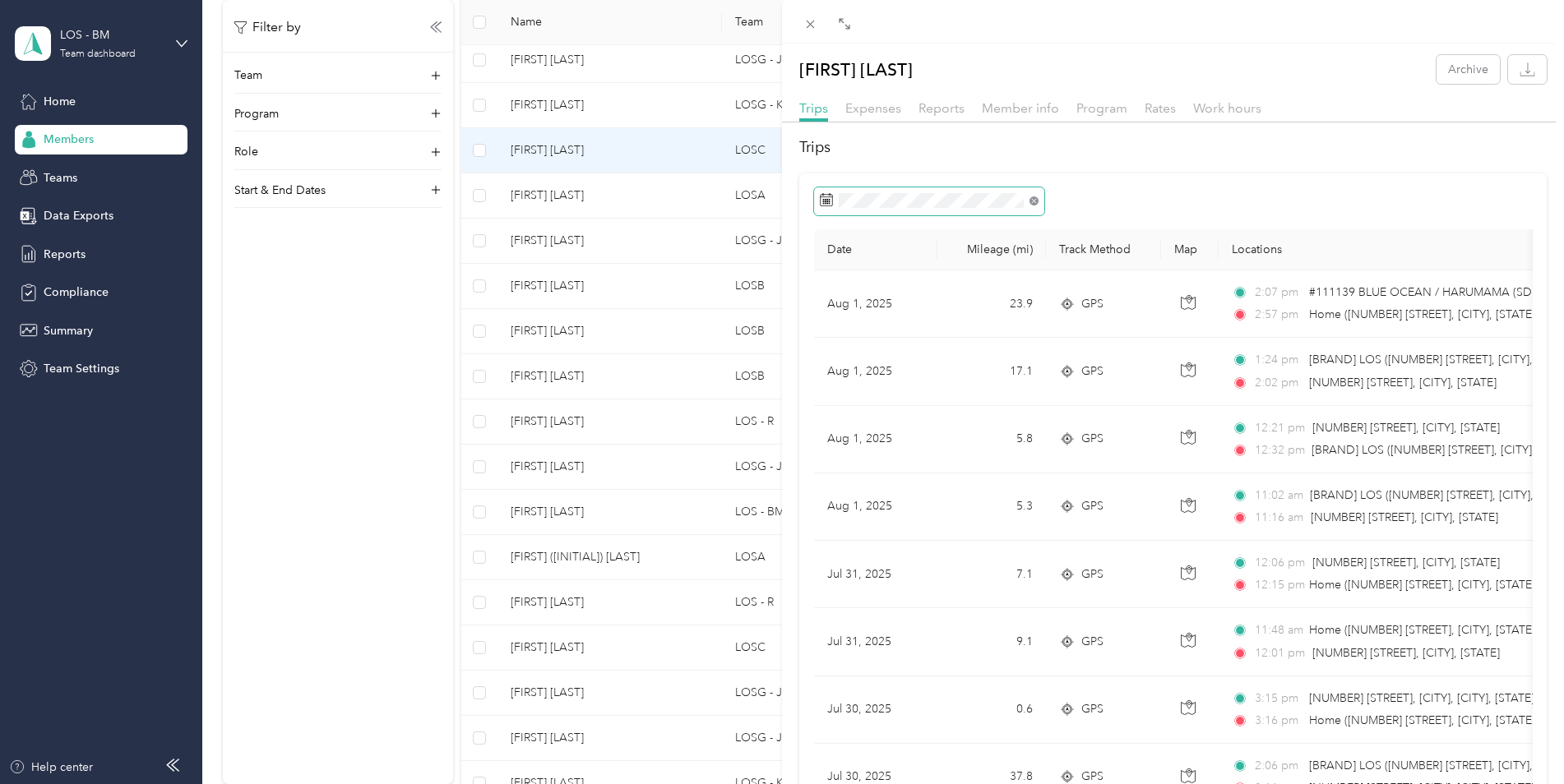 click 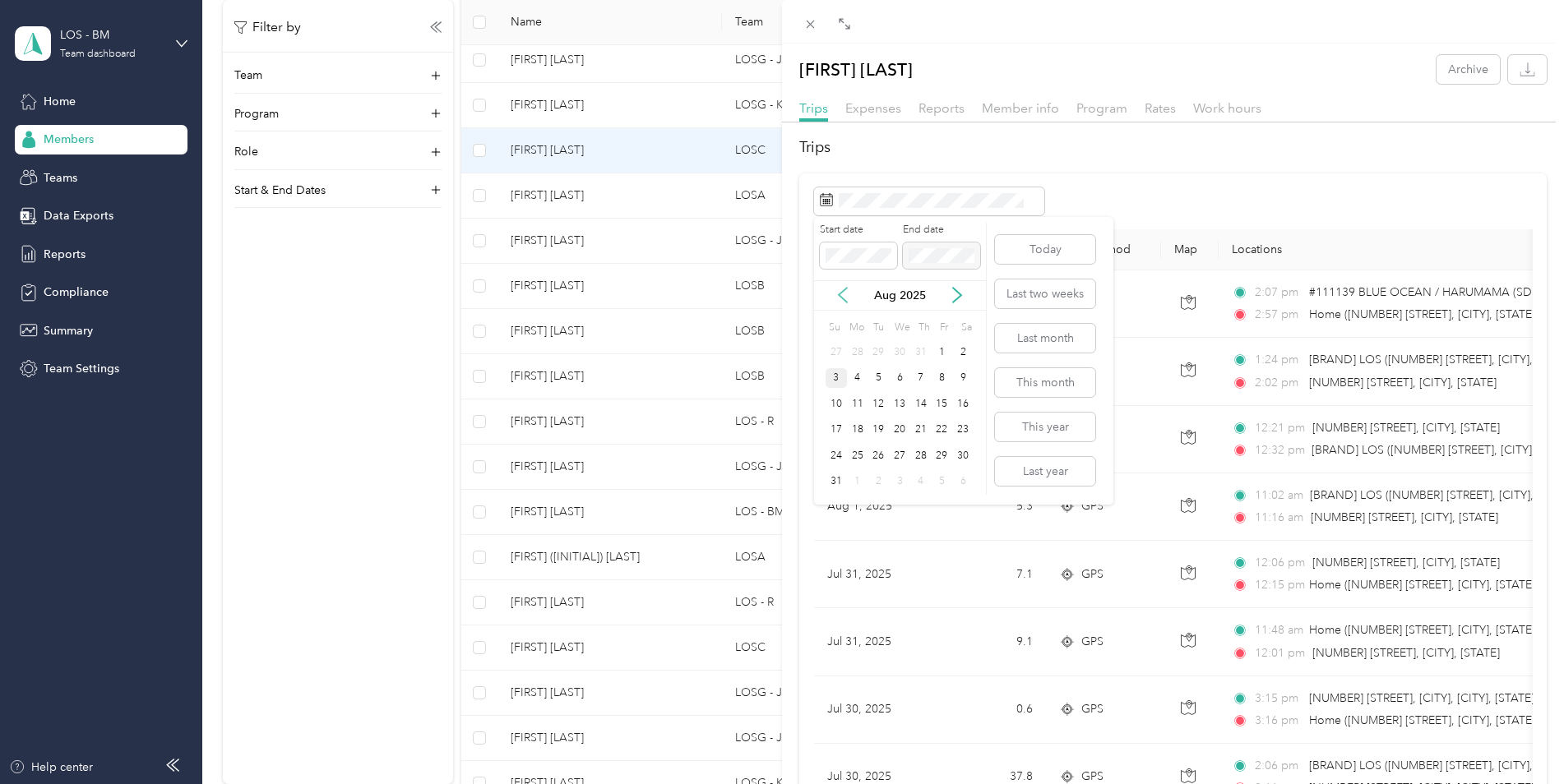 click 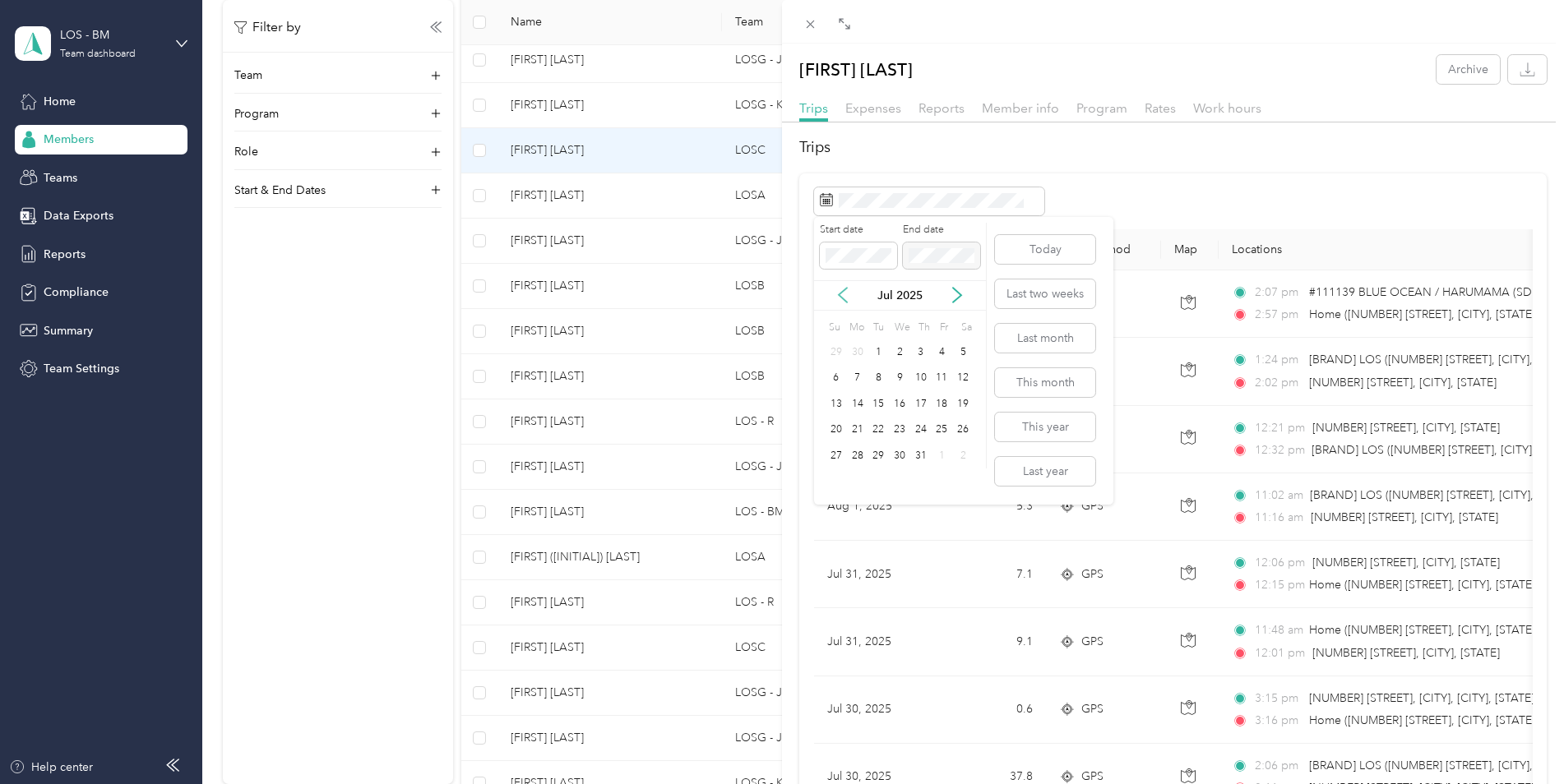 click 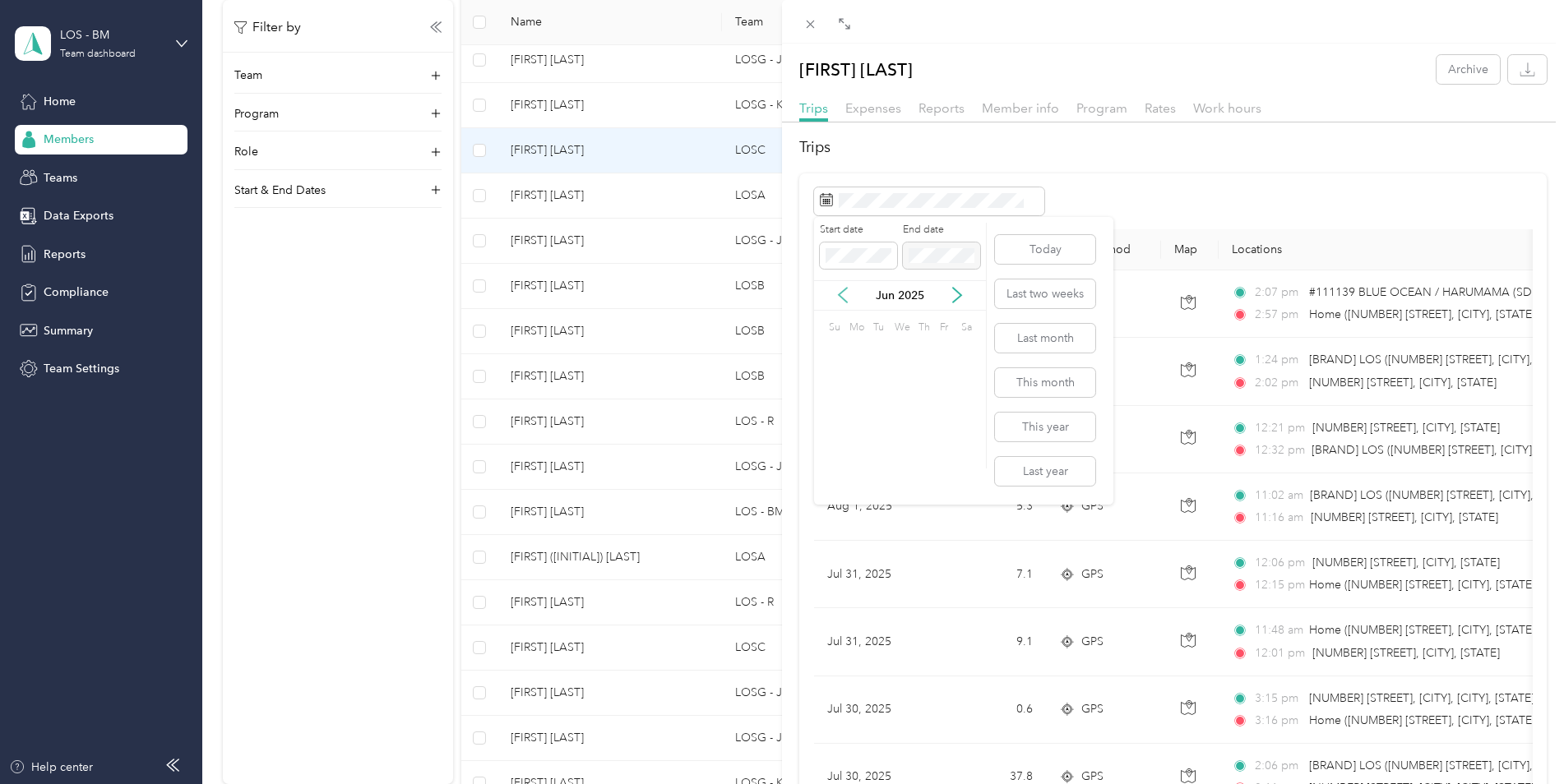 click 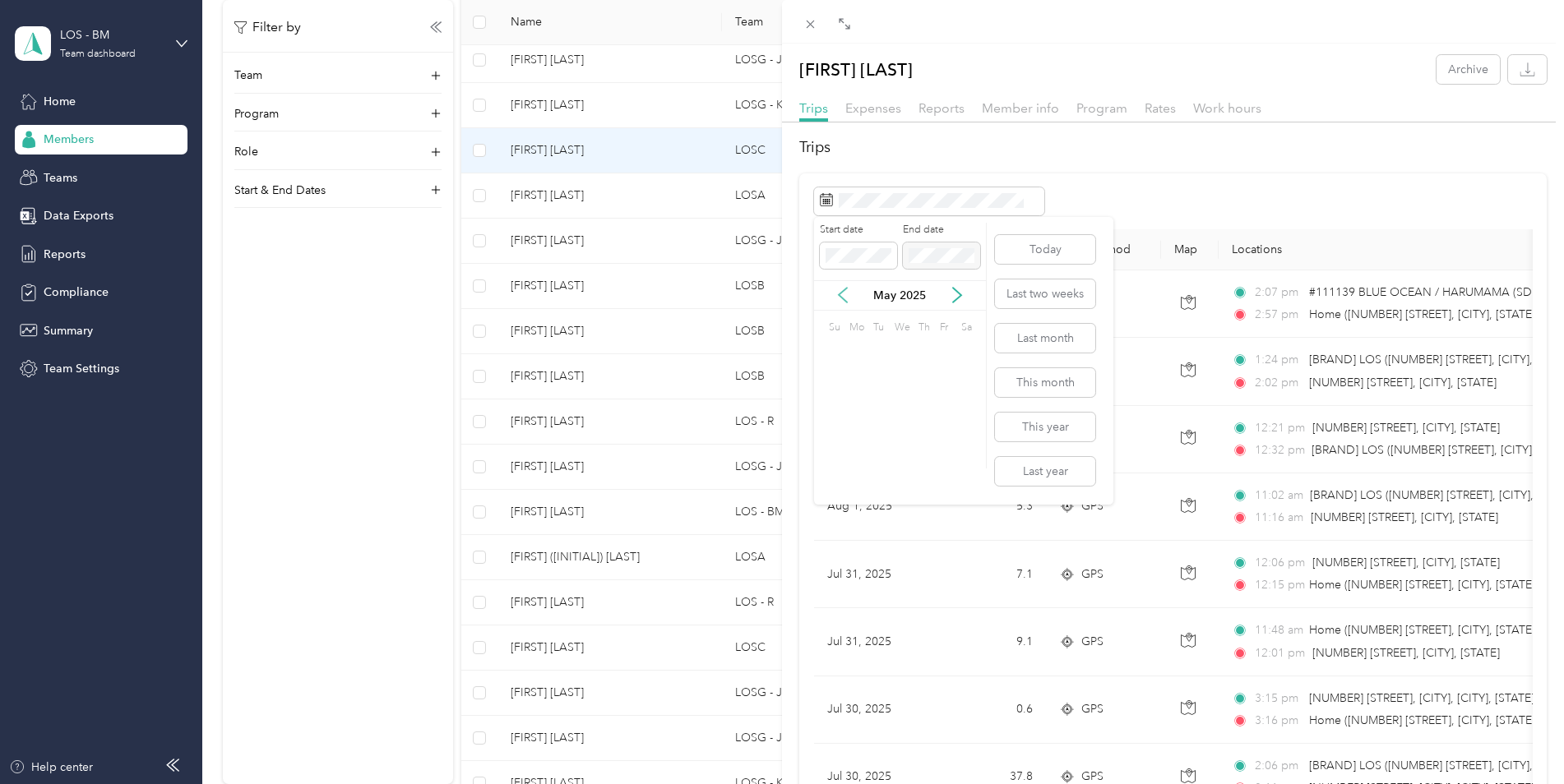 click 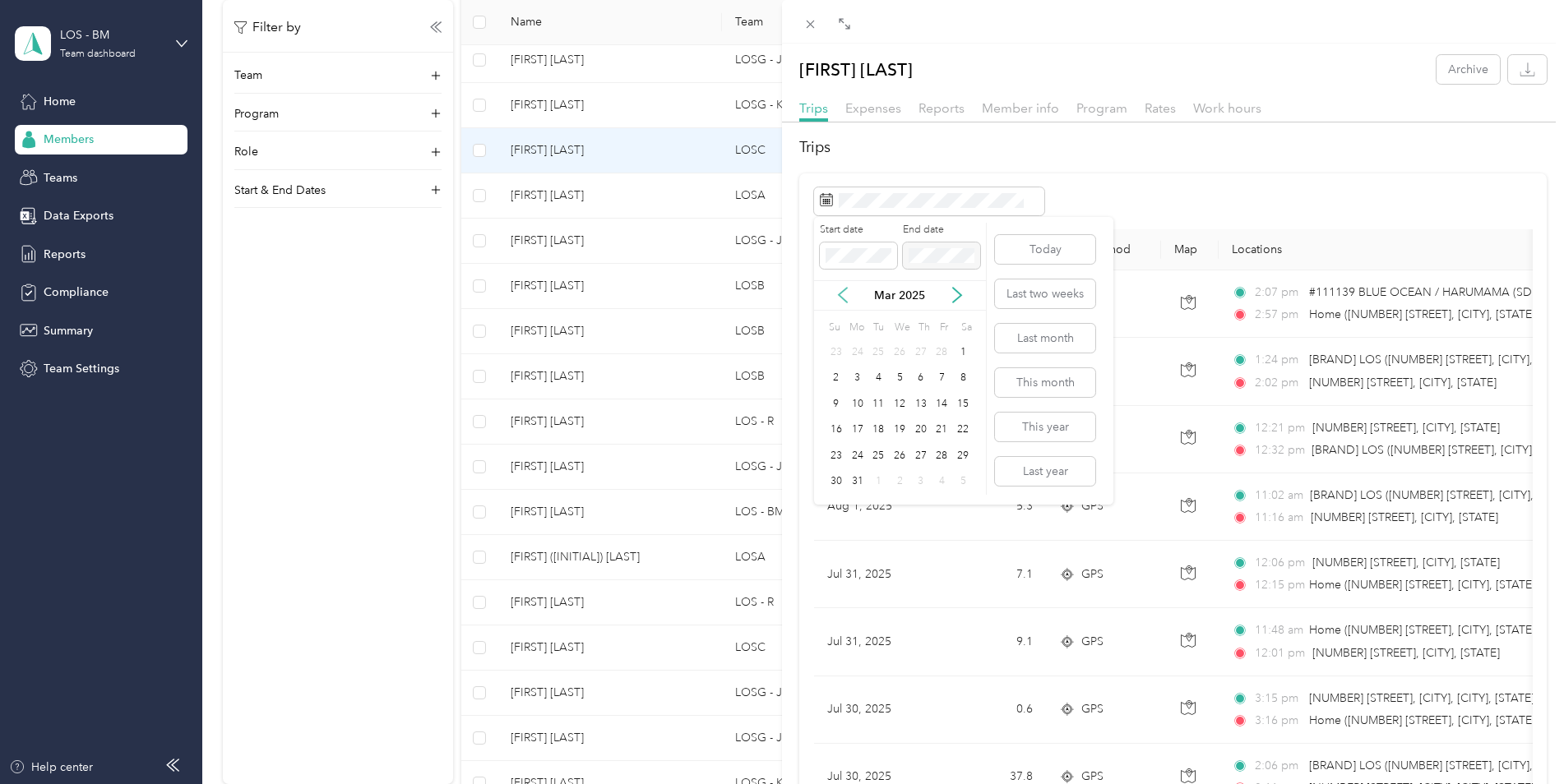 click 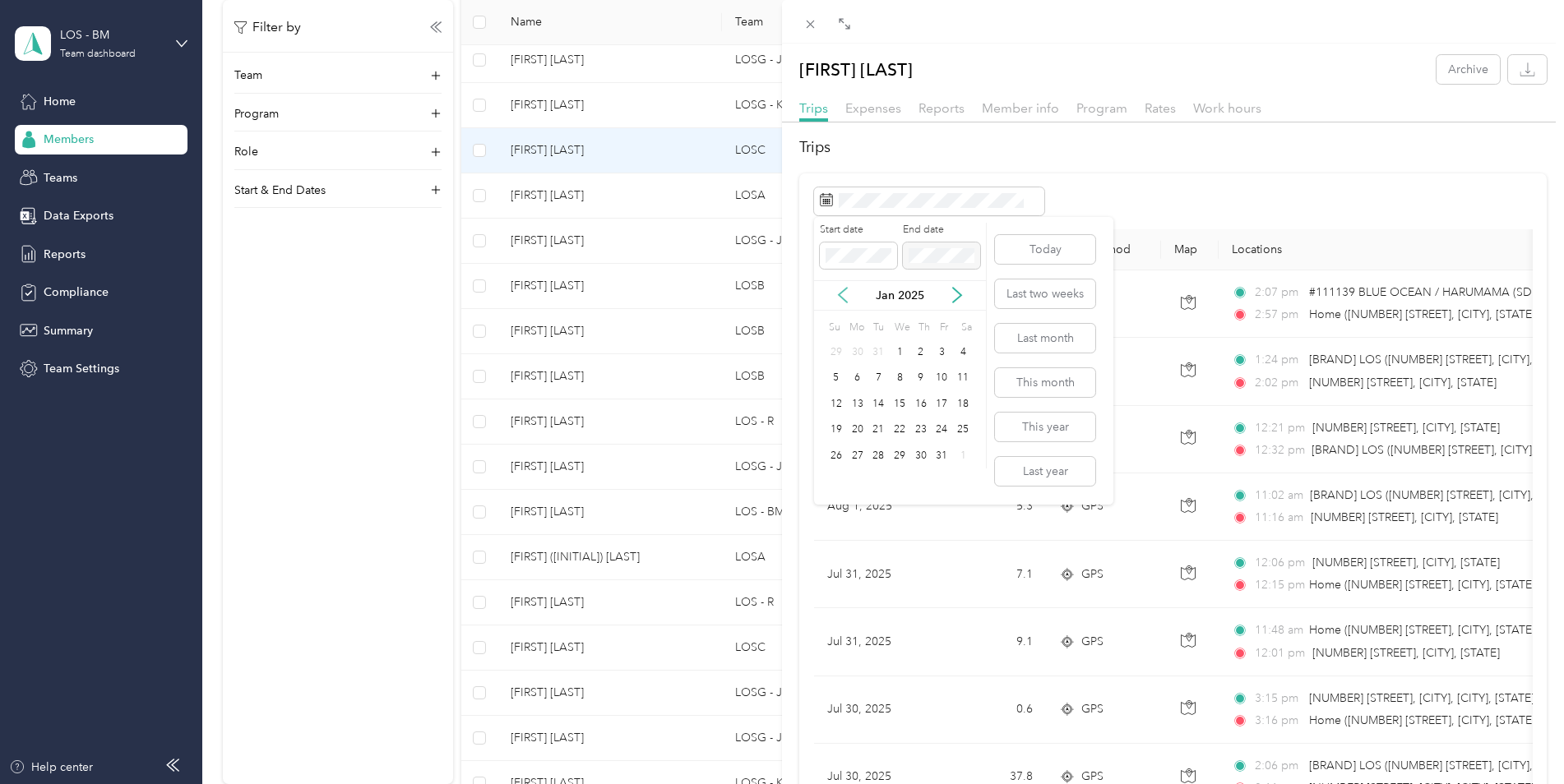 click 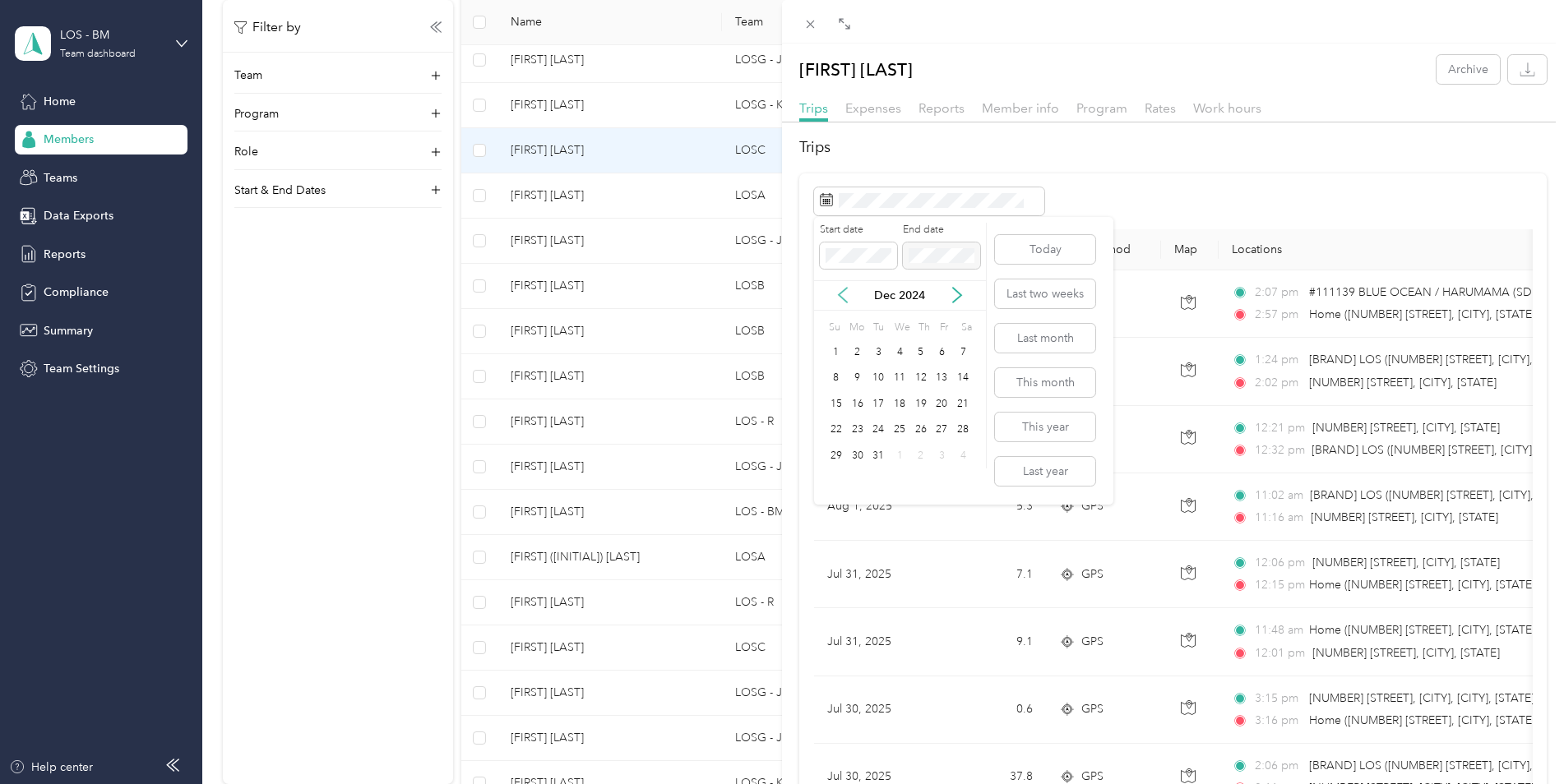click 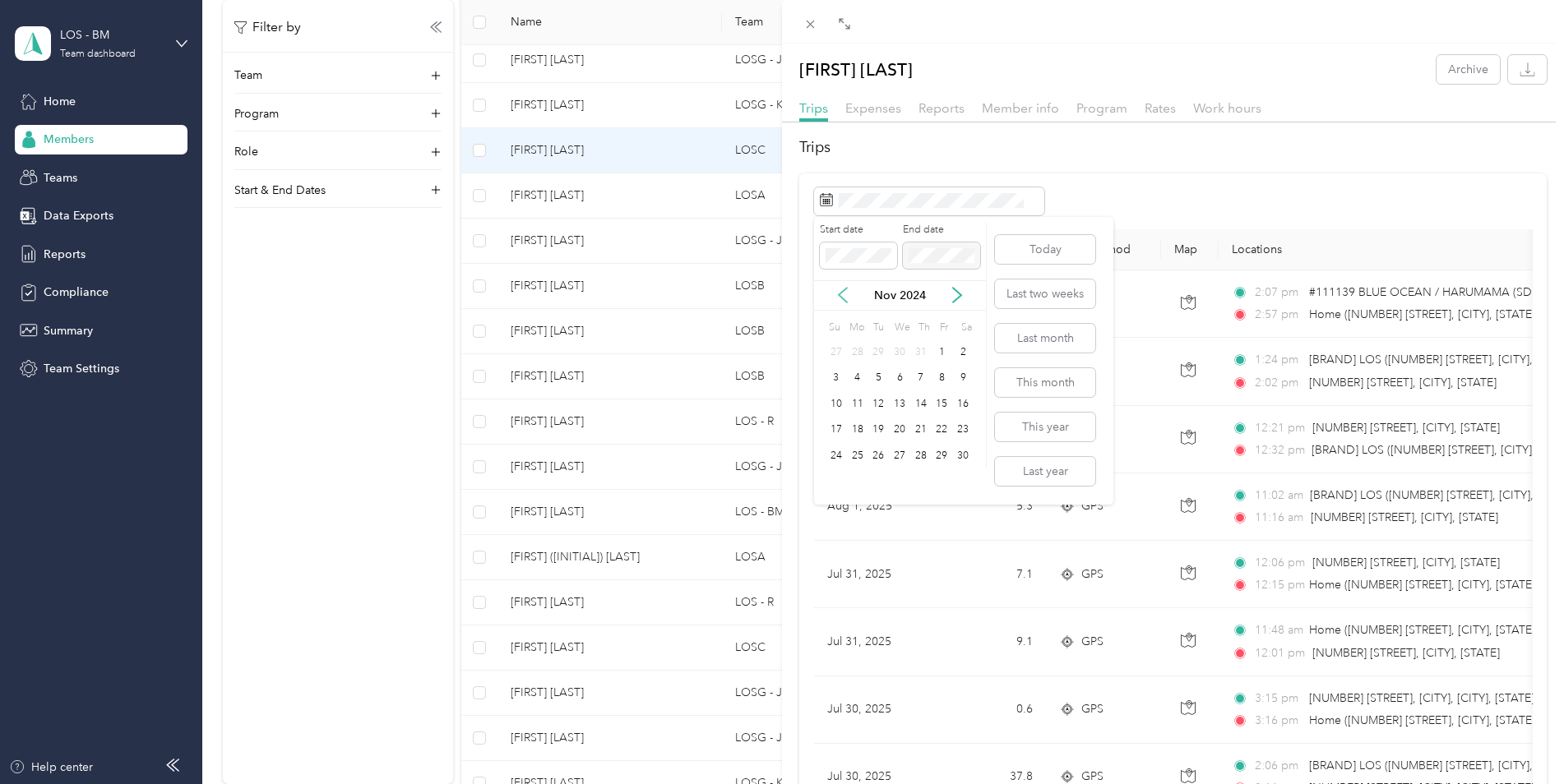 click 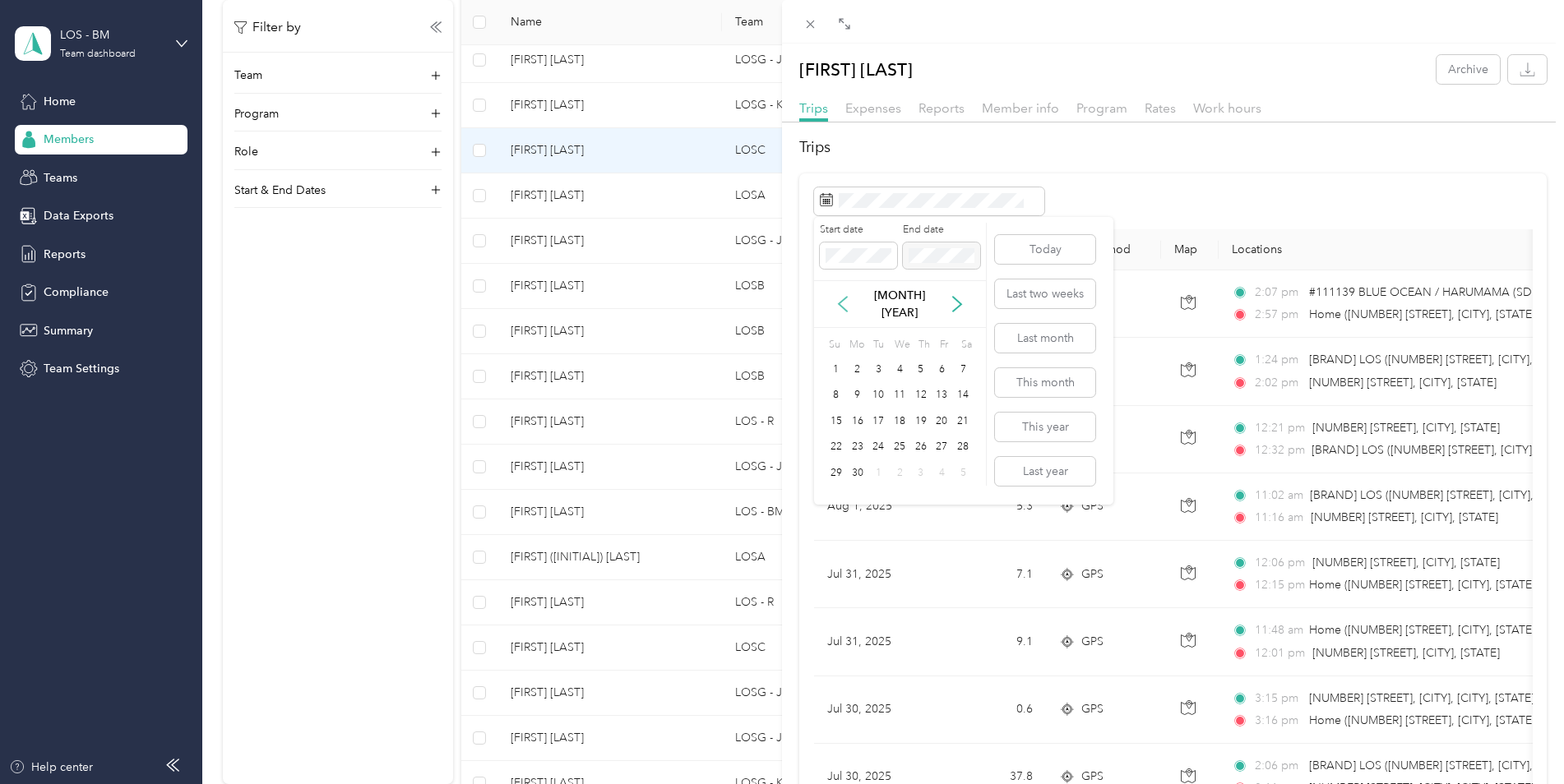 click 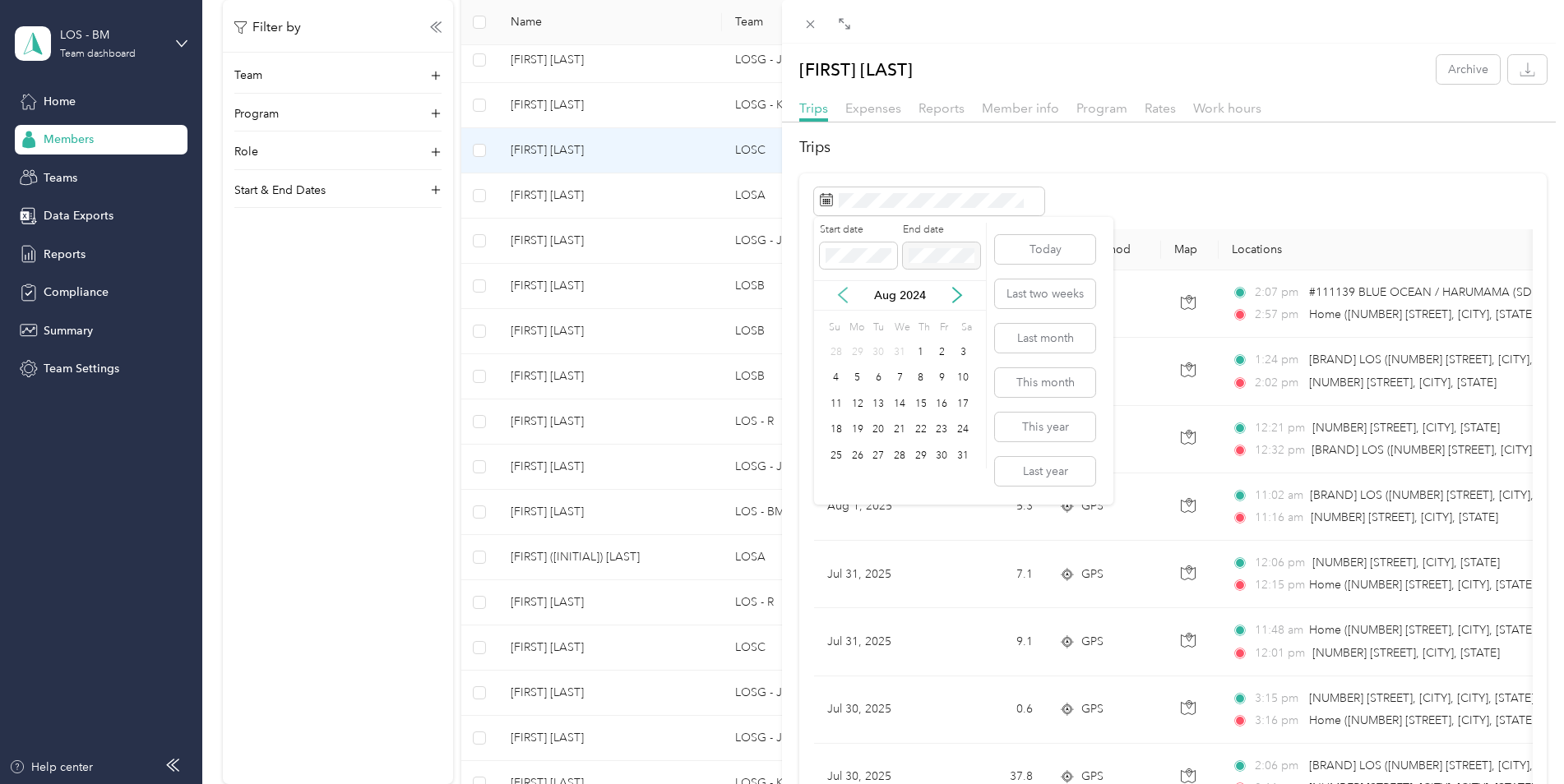 click 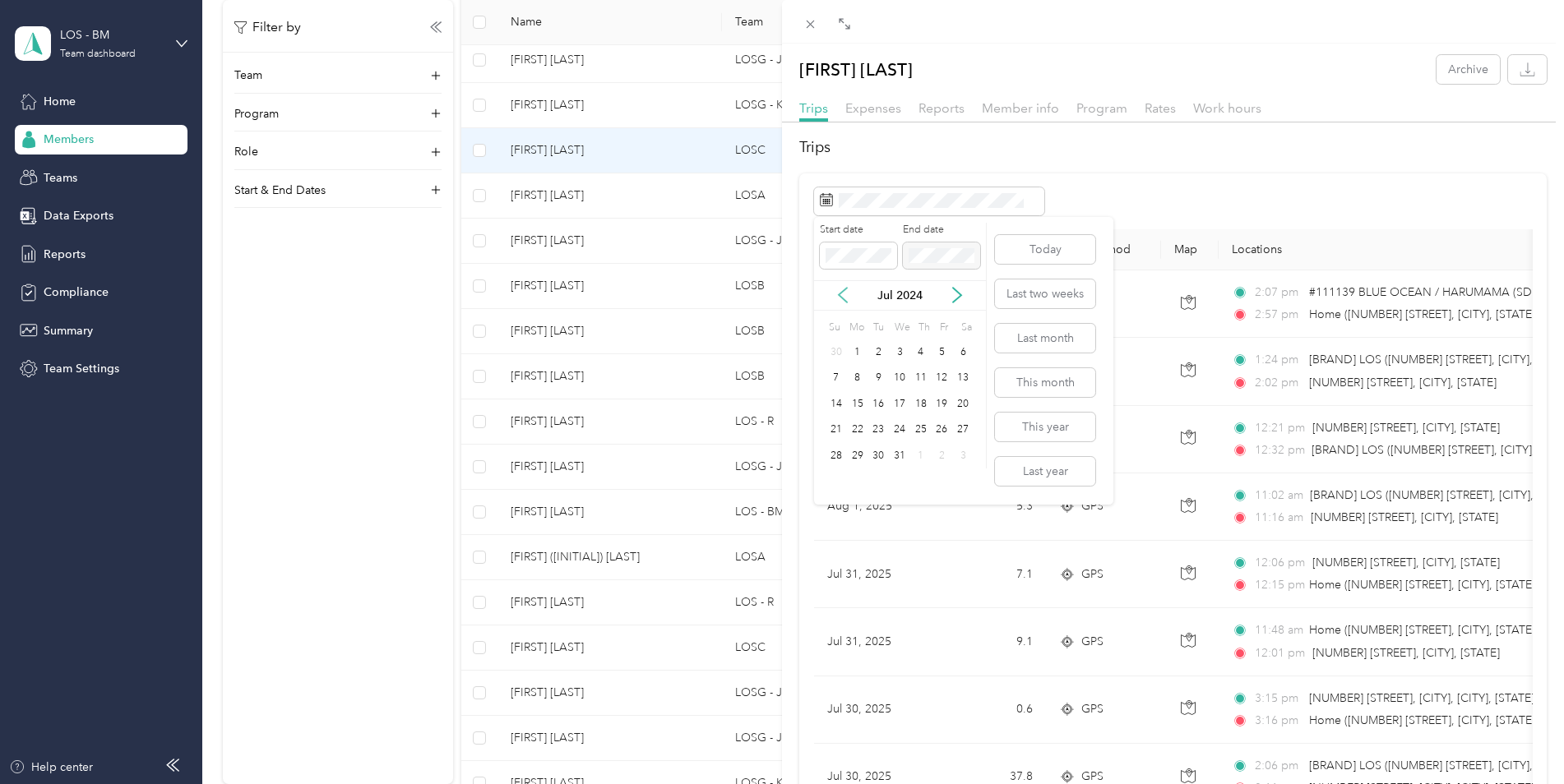 click 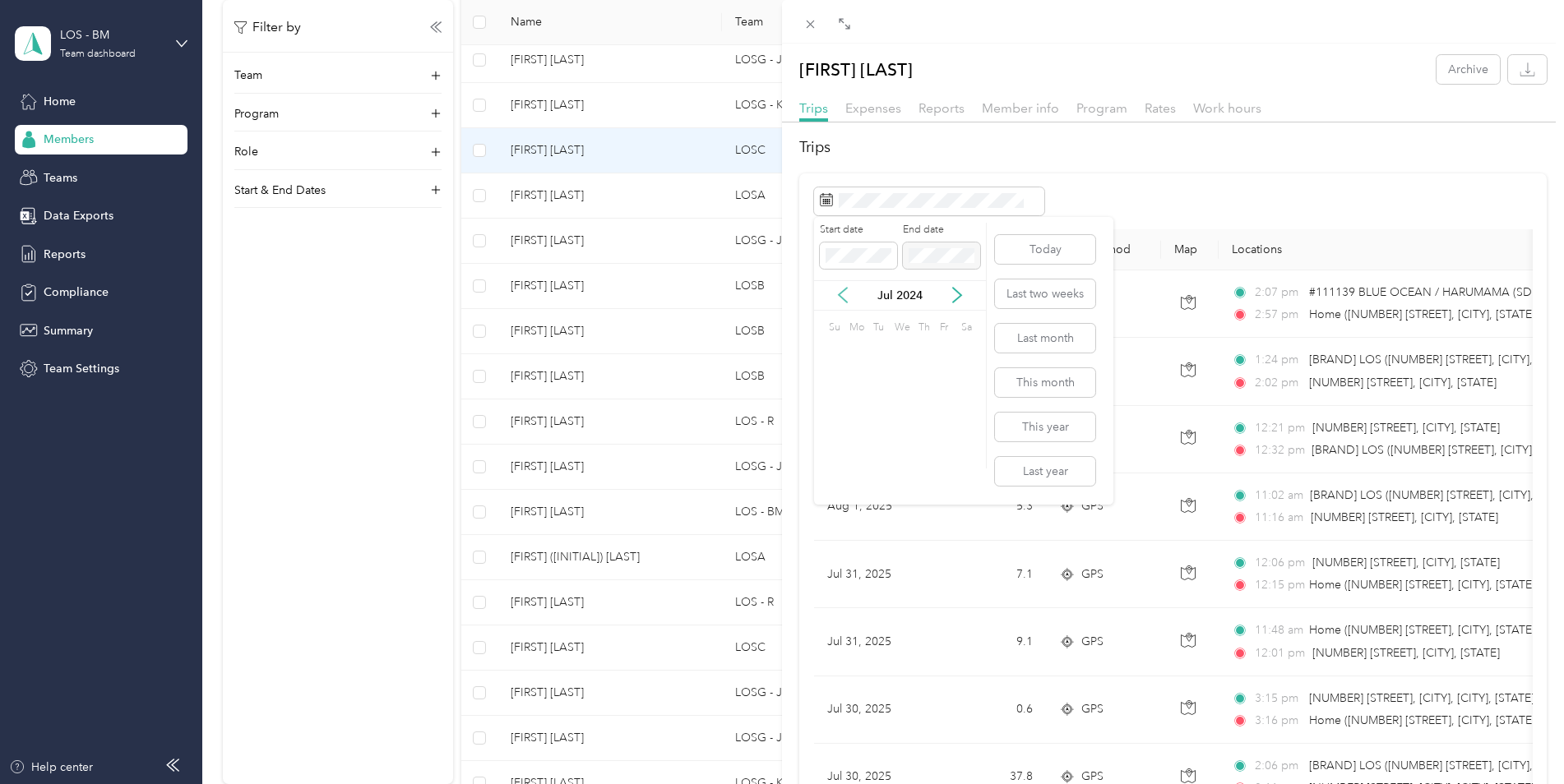 click 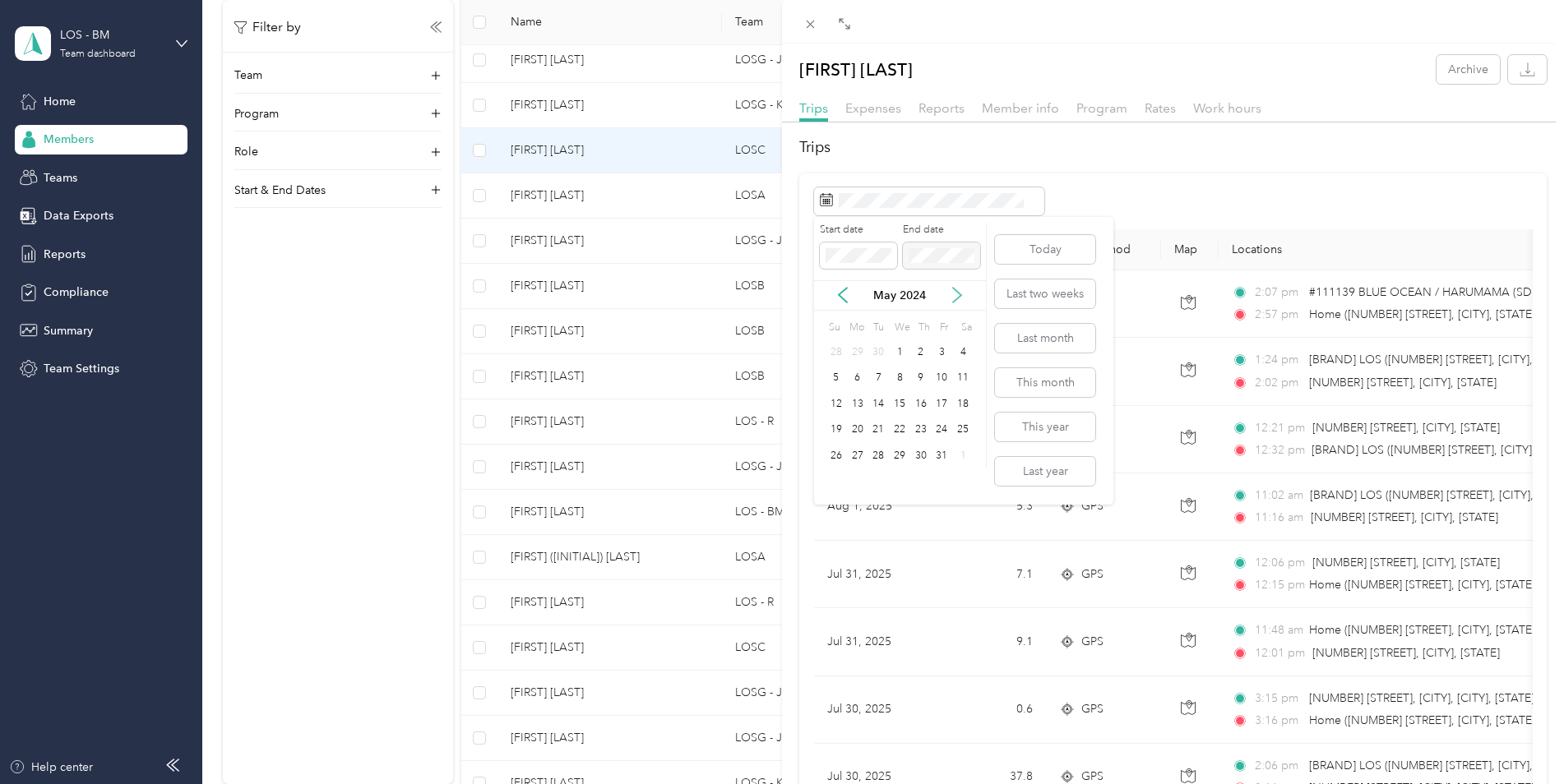 click 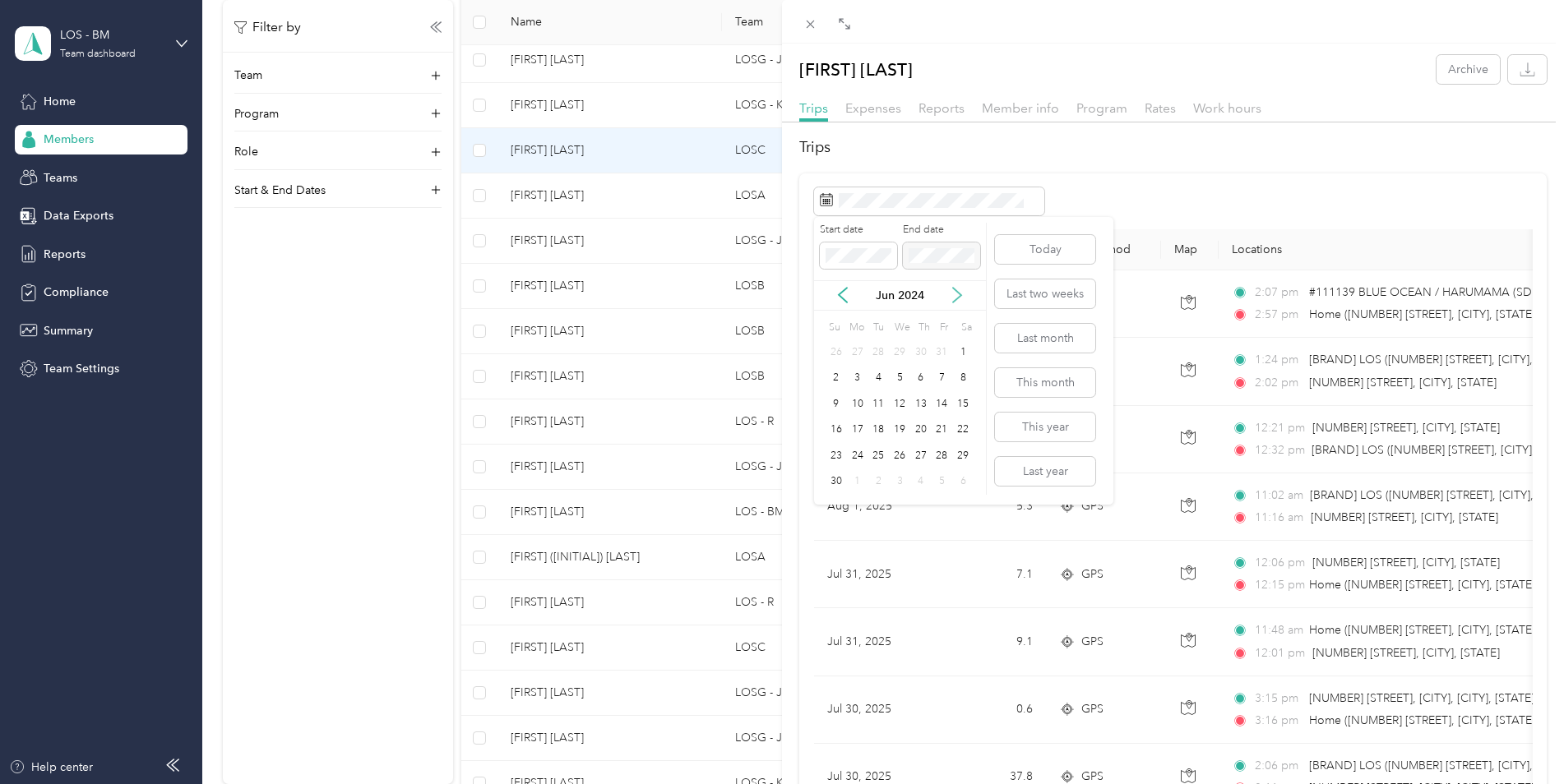 click 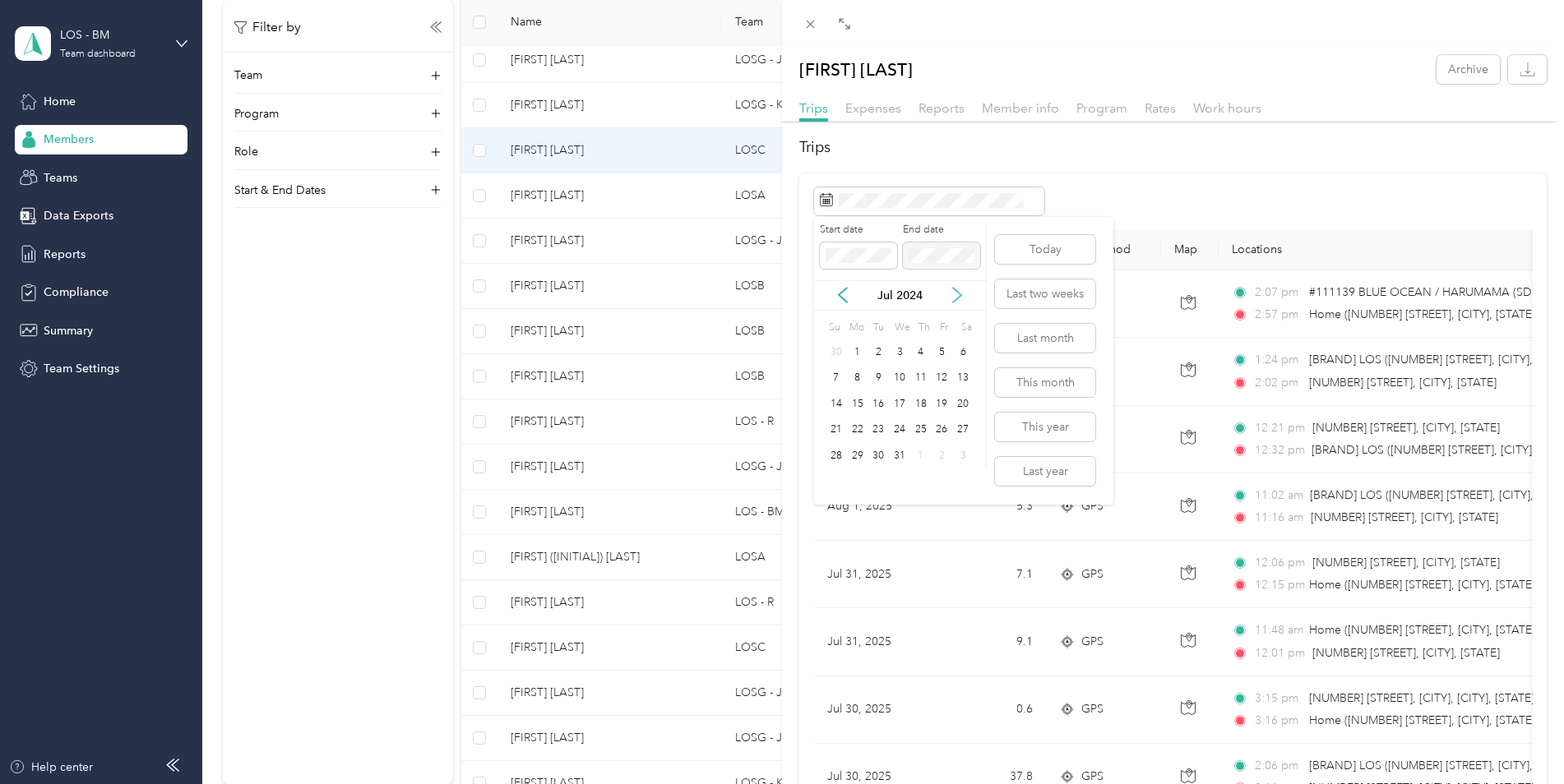 click 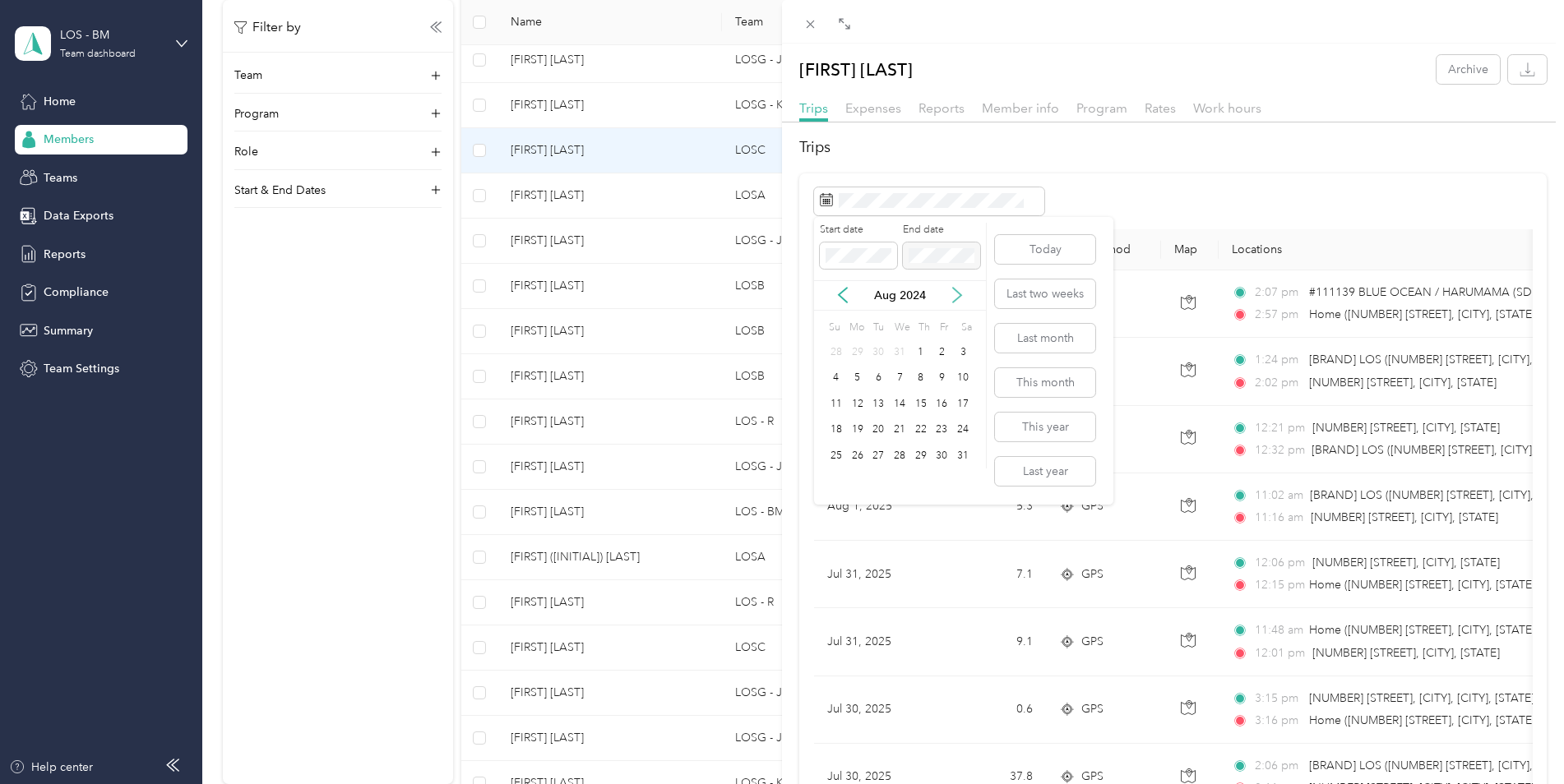 click 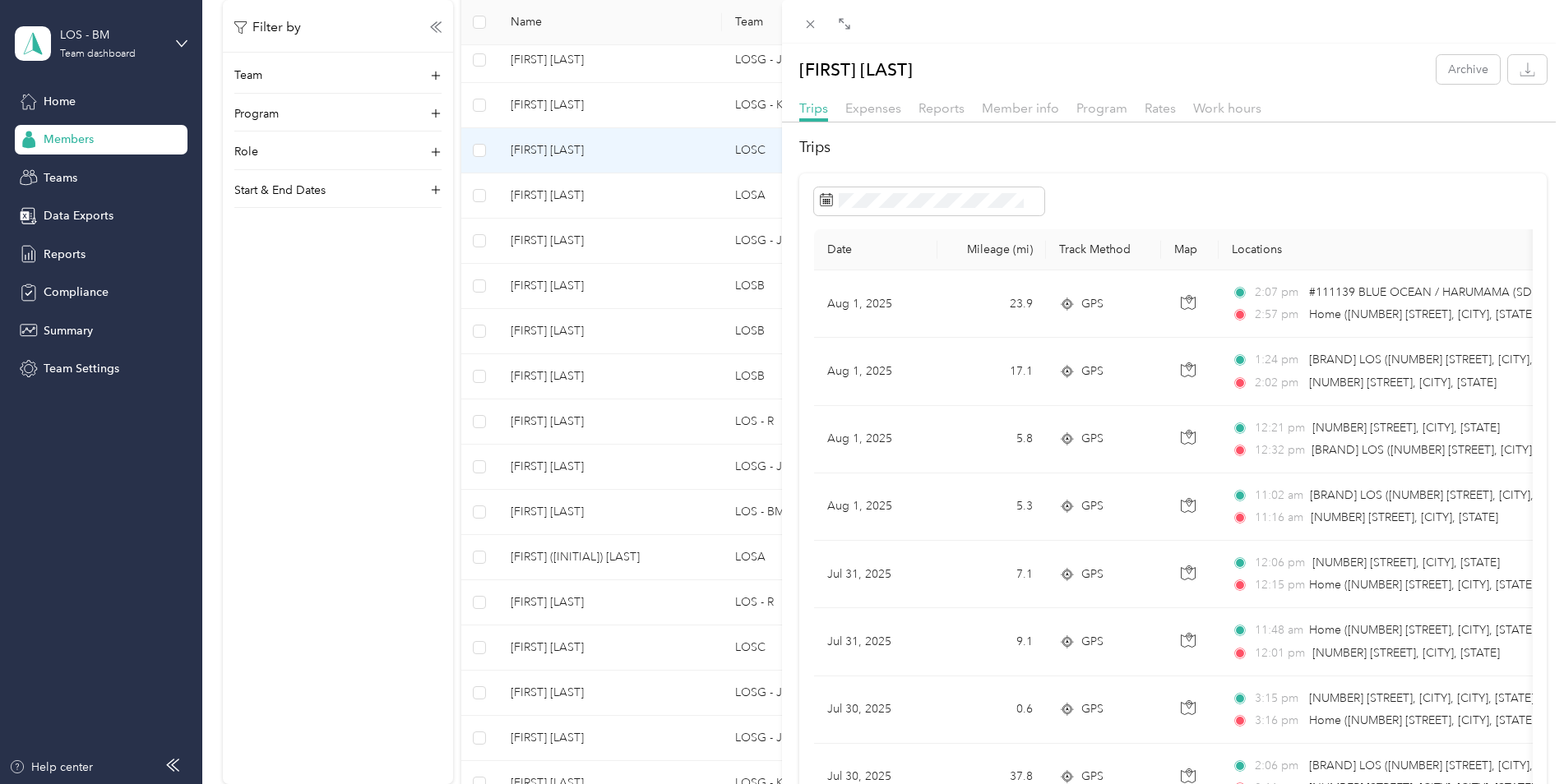 click at bounding box center (1173, 201) 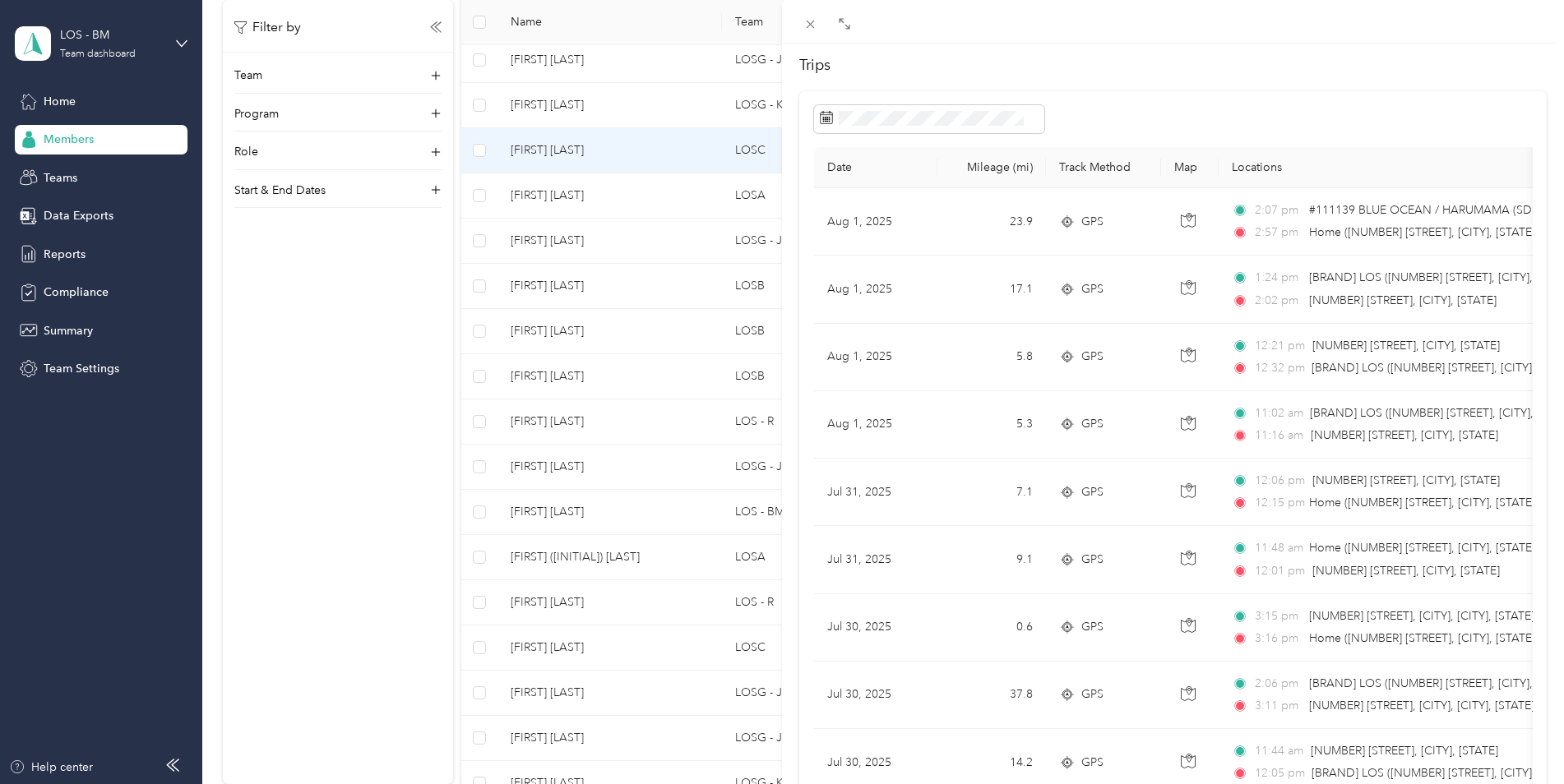 scroll, scrollTop: 0, scrollLeft: 0, axis: both 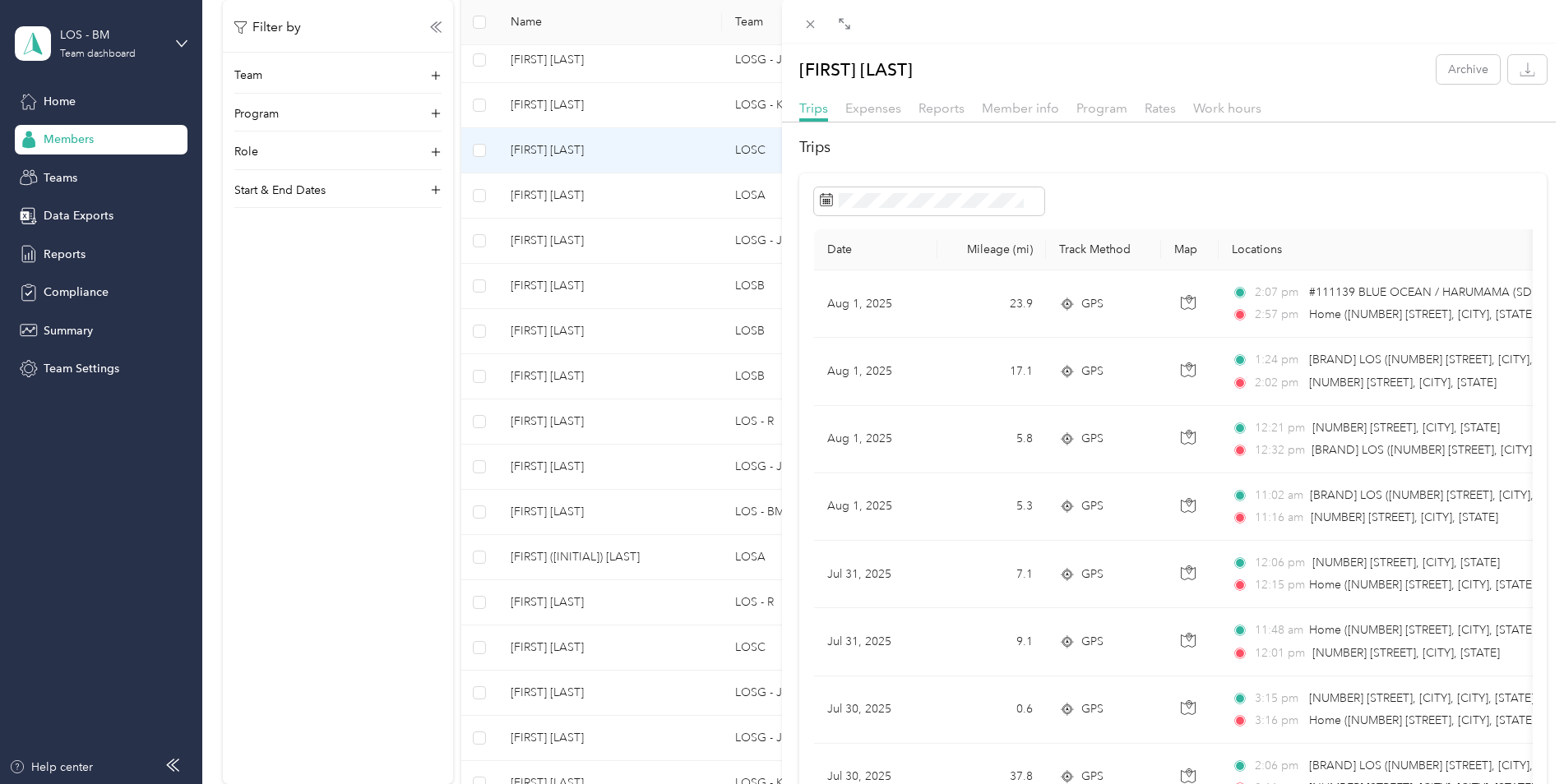 click on "Date" at bounding box center [876, 250] 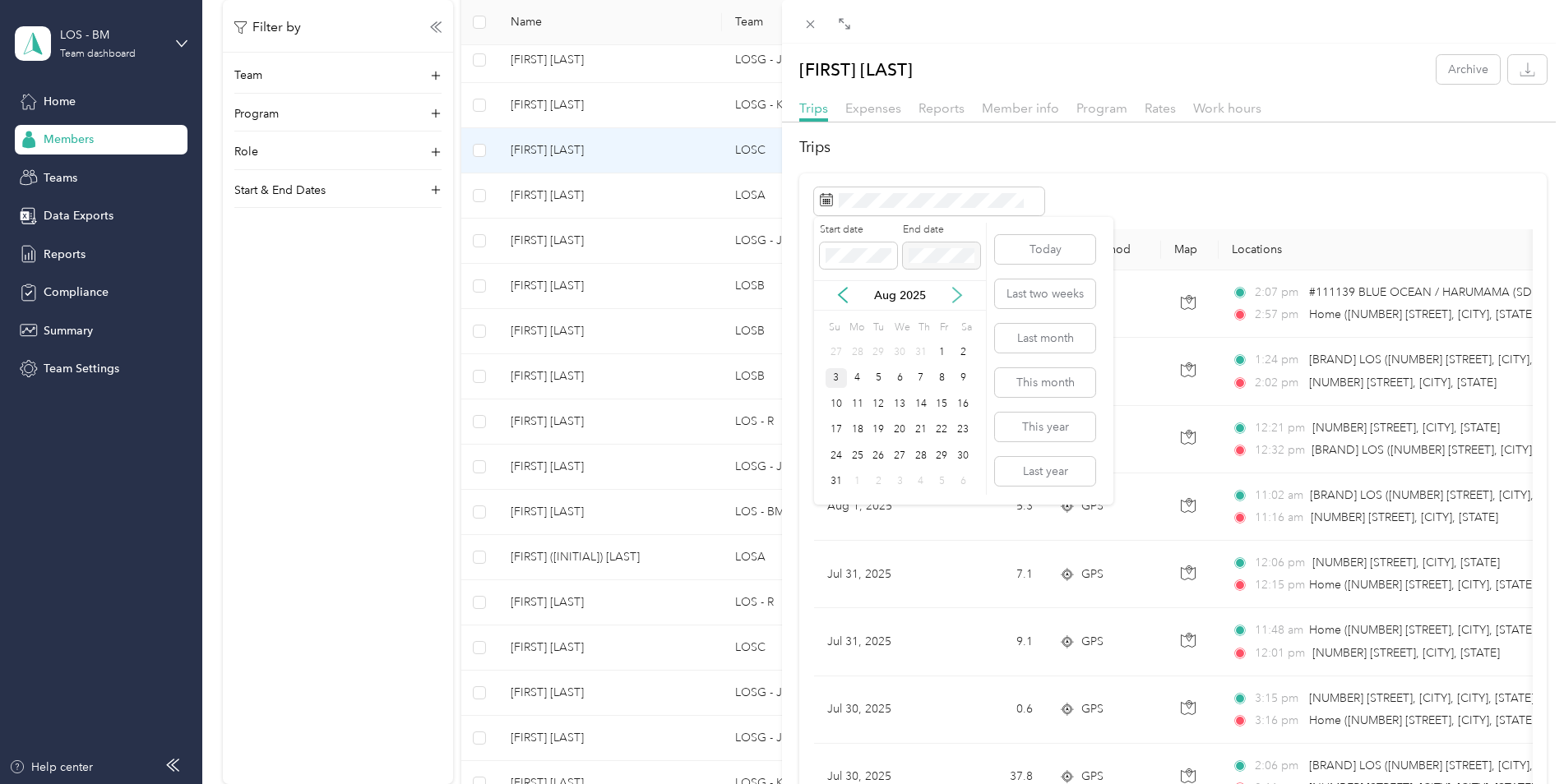 click 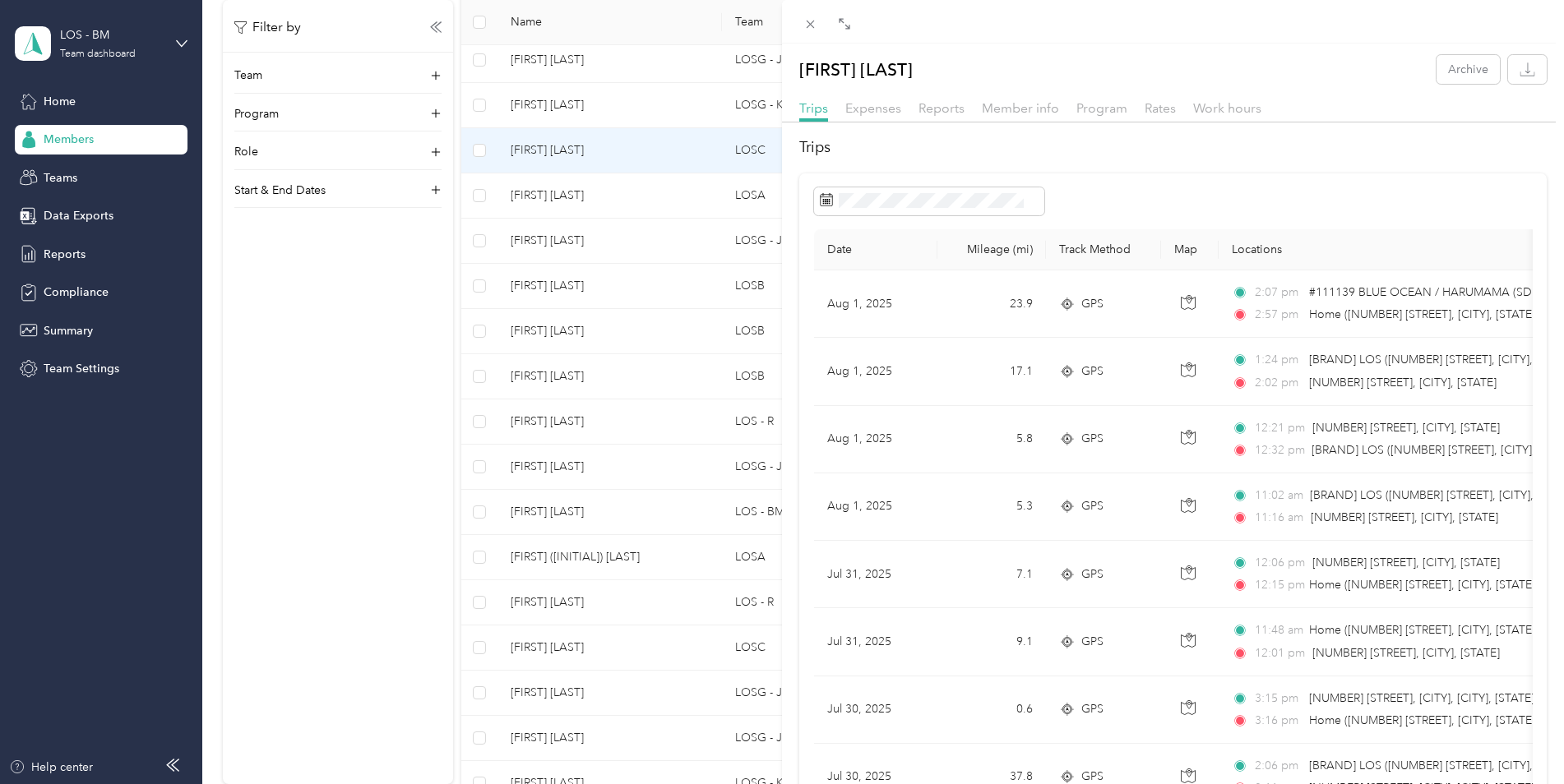 click on "Date Mileage (mi) Track Method Map Locations Mileage value Purpose               [DATE] [YEAR] [NUMBER].[NUMBER] GPS [TIME] #[NUMBER] [BRAND] / [BRAND] ([GROUP NAME]) ([NUMBER] [STREET] [SUITE], [CITY], [STATE]) [TIME] Home ([NUMBER] [STREET], [CITY], [STATE], [CITY], [STATE]) $[PRICE] [BRAND] [BRAND] [DATE] [YEAR] [NUMBER].[NUMBER] GPS [TIME] [BRAND] LOS ([NUMBER] [STREET], [CITY], [STATE]) [TIME] [NUMBER] [STREET], [CITY], [STATE] $[PRICE] [BRAND] [BRAND] [DATE] [YEAR] [NUMBER].[NUMBER] GPS [TIME] [BRAND] LOS ([NUMBER] [STREET], [CITY], [STATE]) [TIME] [NUMBER] [STREET], [CITY], [STATE] $[PRICE] [BRAND] [BRAND] [DATE] [YEAR] [NUMBER].[NUMBER] GPS [TIME] [BRAND] LOS ([NUMBER] [STREET], [CITY], [STATE]) [TIME] [NUMBER] [STREET], [CITY], [STATE] $[PRICE] [BRAND] [BRAND] [DATE] [YEAR] [NUMBER].[NUMBER] GPS [TIME] [NUMBER] [STREET], [CITY], [CITY], [STATE] [TIME] Home ([NUMBER] [STREET], [CITY], [STATE], [CITY], [STATE]) $[PRICE] [BRAND] [BRAND] [DATE] [YEAR] [NUMBER].[NUMBER] GPS [TIME] [NUMBER]" at bounding box center [1173, 1103] 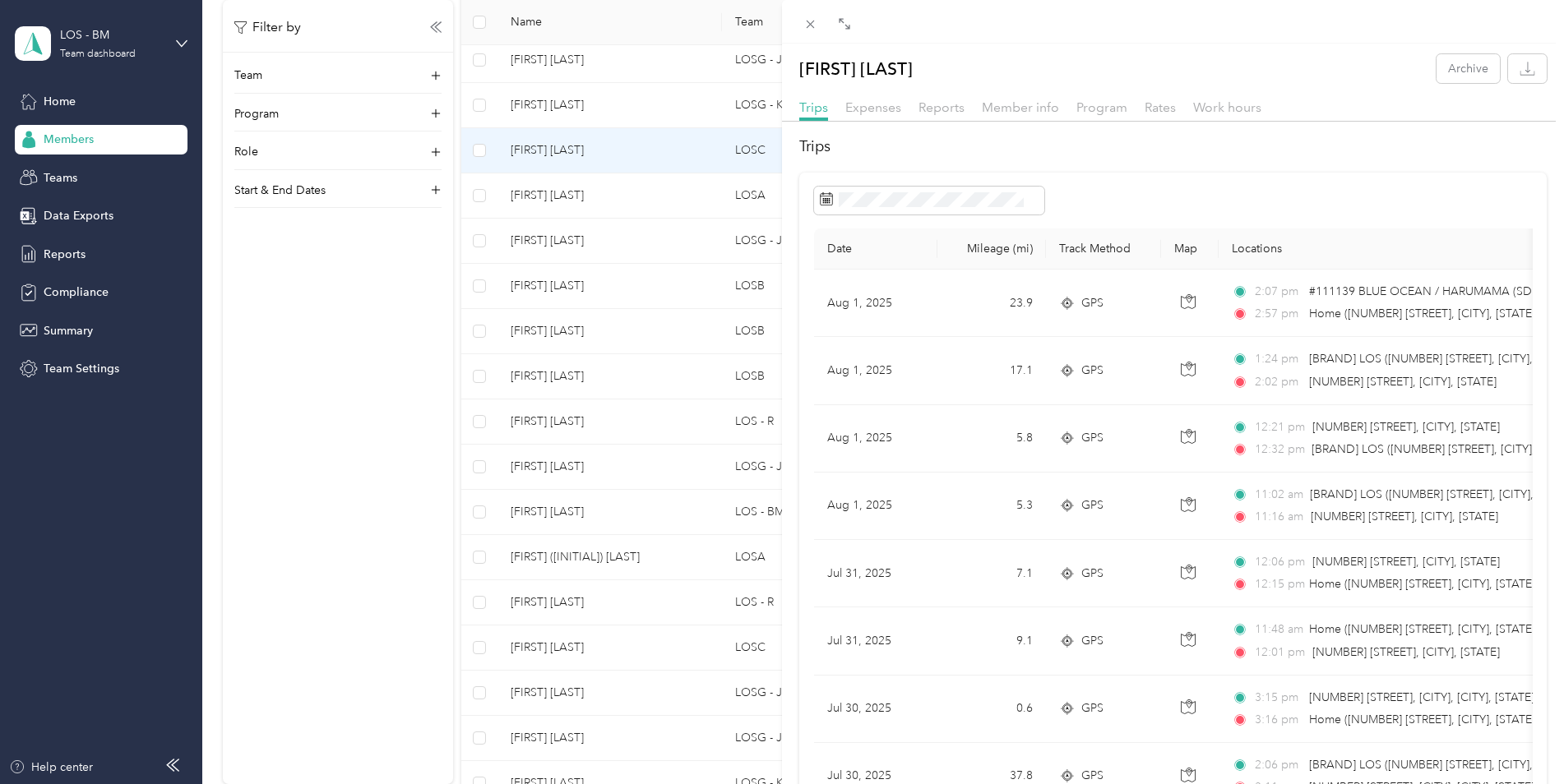 scroll, scrollTop: 0, scrollLeft: 0, axis: both 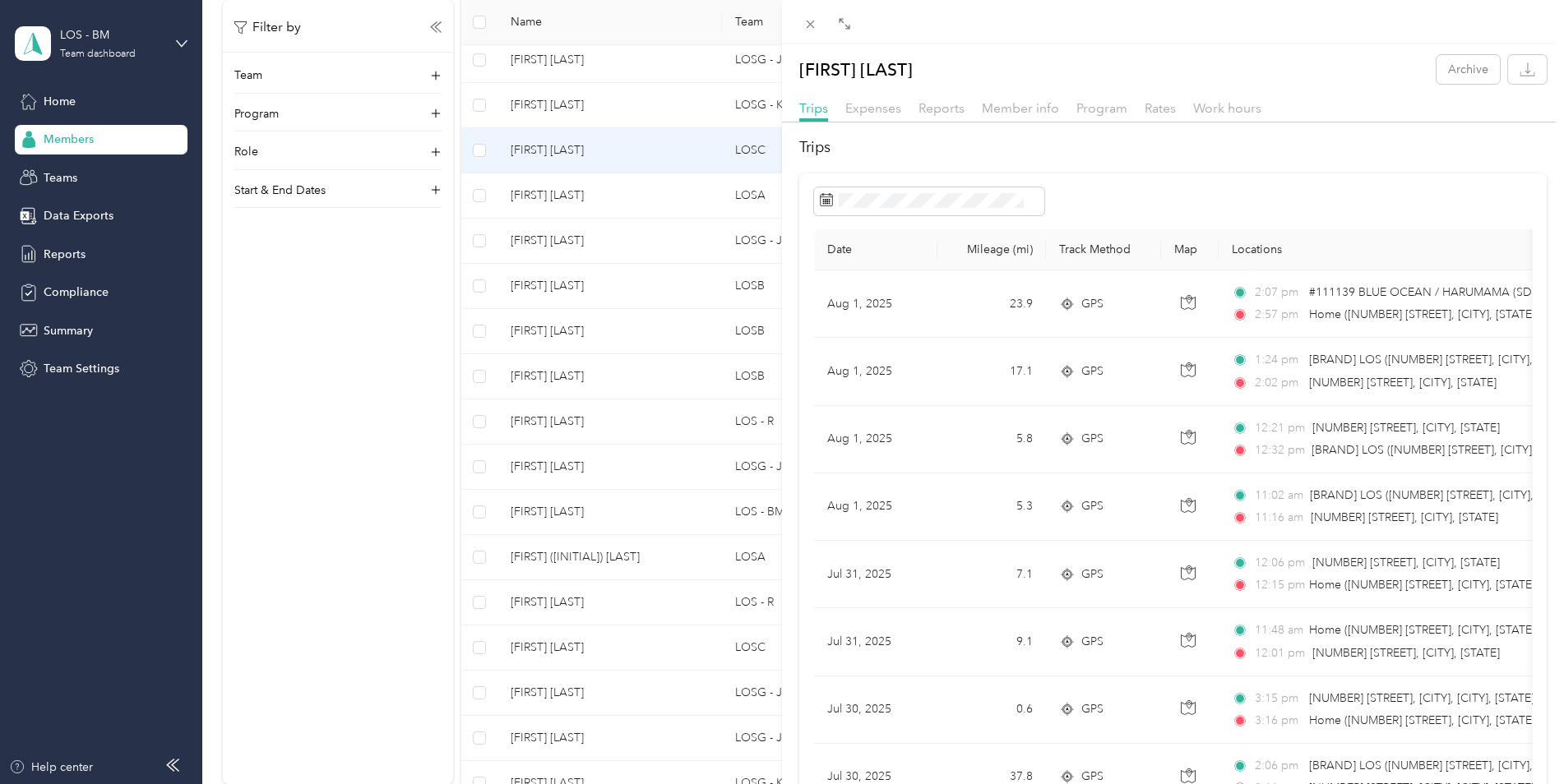 click on "Trips Date Mileage (mi) Track Method Map Locations Mileage value Purpose               [DATE] [YEAR] [NUMBER].[NUMBER] GPS [TIME] #[NUMBER] [BRAND] / [BRAND] ([GROUP NAME]) ([NUMBER] [STREET] [SUITE], [CITY], [STATE]) [TIME] Home ([NUMBER] [STREET], [CITY], [STATE], [CITY], [STATE]) $[PRICE] [BRAND] [BRAND] [DATE] [YEAR] [NUMBER].[NUMBER] GPS [TIME] [BRAND] LOS ([NUMBER] [STREET], [CITY], [STATE]) [TIME] [NUMBER] [STREET], [CITY], [STATE] $[PRICE] [BRAND] [BRAND] [DATE] [YEAR] [NUMBER].[NUMBER] GPS [TIME] [BRAND] LOS ([NUMBER] [STREET], [CITY], [STATE]) [TIME] [NUMBER] [STREET], [CITY], [STATE] $[PRICE] [BRAND] [BRAND] [DATE] [YEAR] [NUMBER].[NUMBER] GPS [TIME] [BRAND] LOS ([NUMBER] [STREET], [CITY], [STATE]) [TIME] [NUMBER] [STREET], [CITY], [STATE] $[PRICE] [BRAND] [BRAND] [DATE] [YEAR] [NUMBER].[NUMBER] GPS [TIME] [NUMBER] [STREET], [CITY], [CITY], [STATE] [TIME] Home ([NUMBER] [STREET], [CITY], [STATE], [CITY], [STATE]) $[PRICE] [BRAND] [BRAND] [DATE] [YEAR] [NUMBER].[NUMBER] GPS [TIME] [NUMBER]" at bounding box center (1173, 1084) 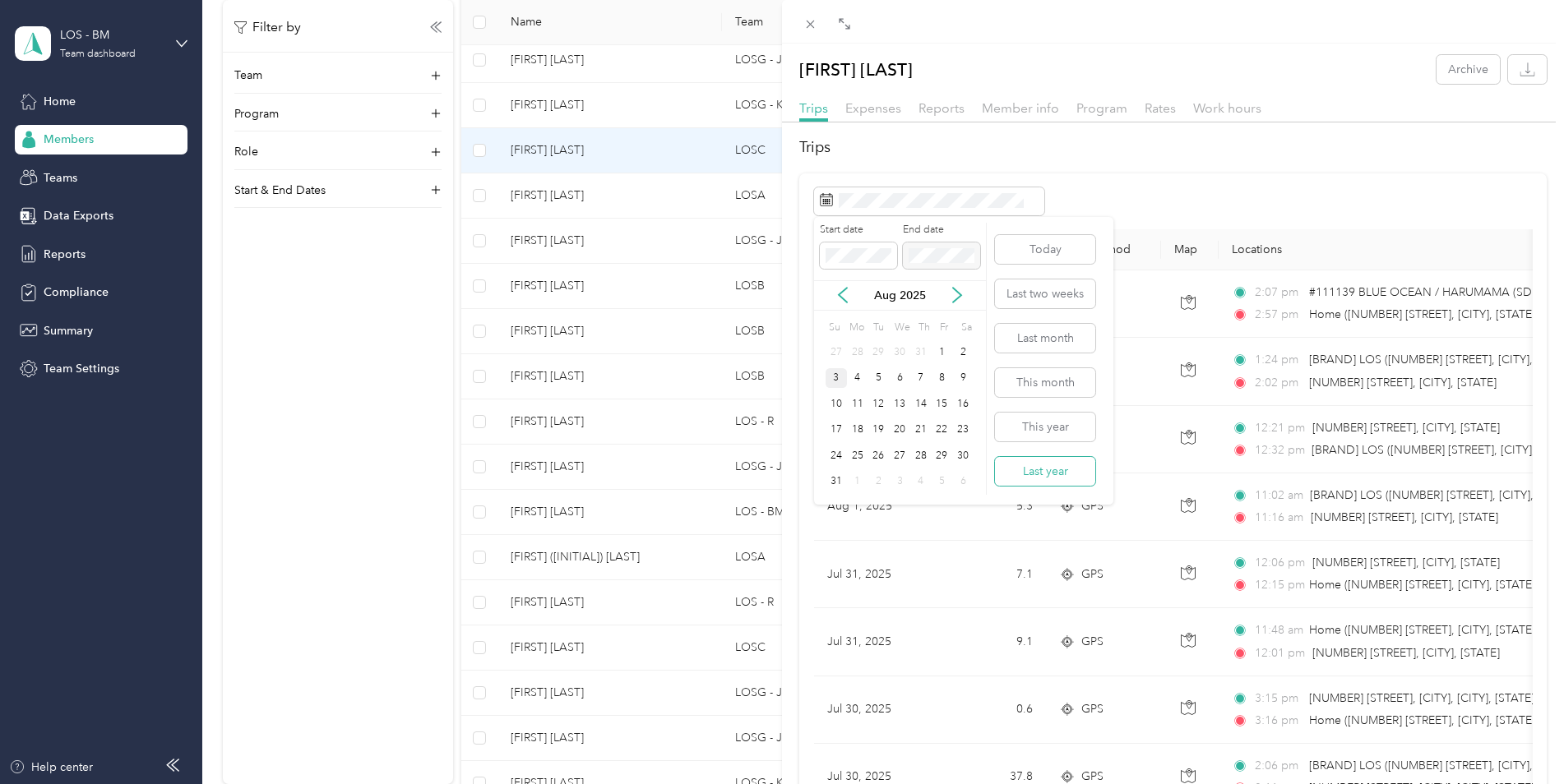 click on "Last year" at bounding box center [1045, 471] 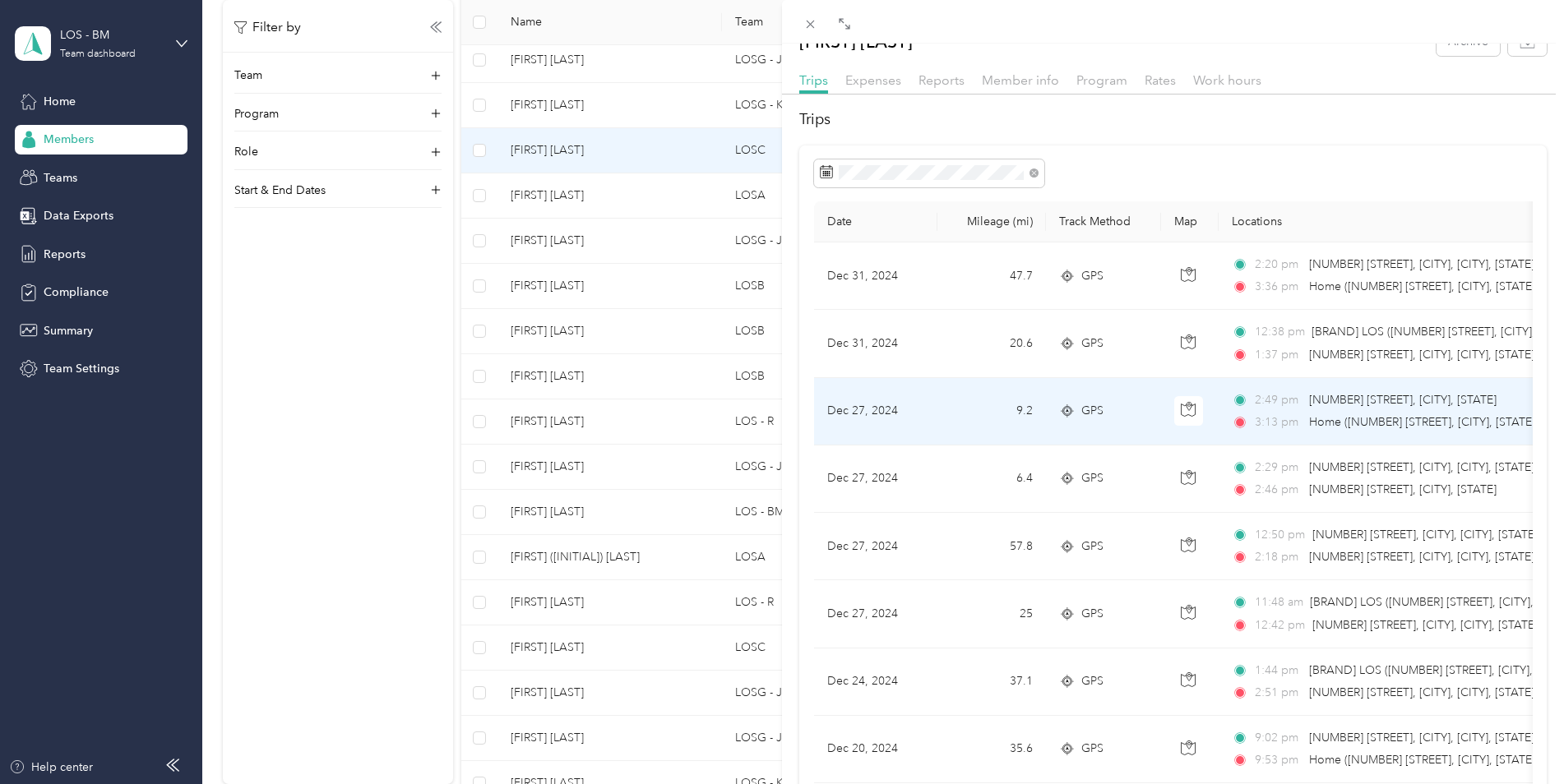 scroll, scrollTop: 0, scrollLeft: 0, axis: both 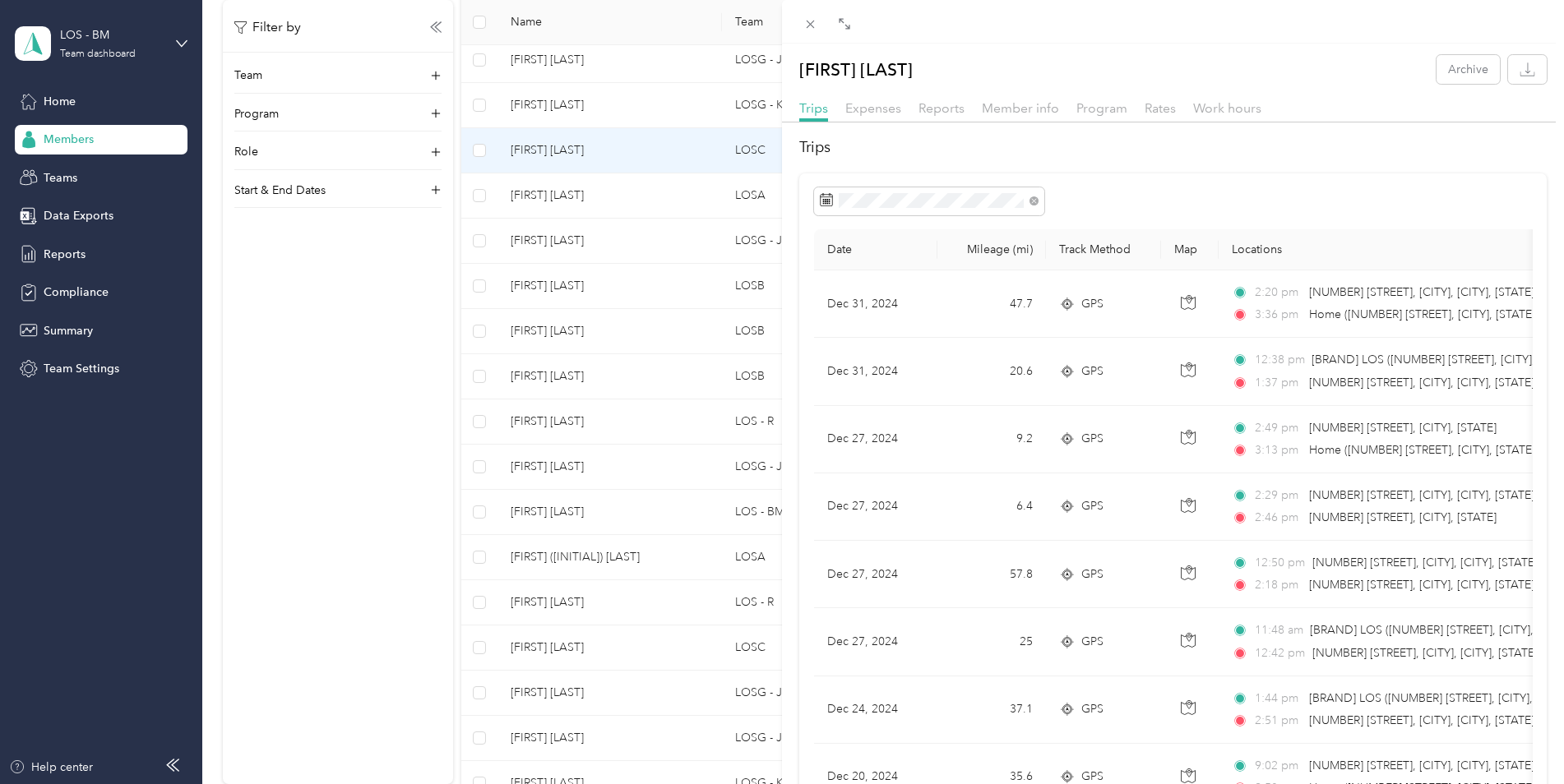 click on "Expenses" at bounding box center (873, 108) 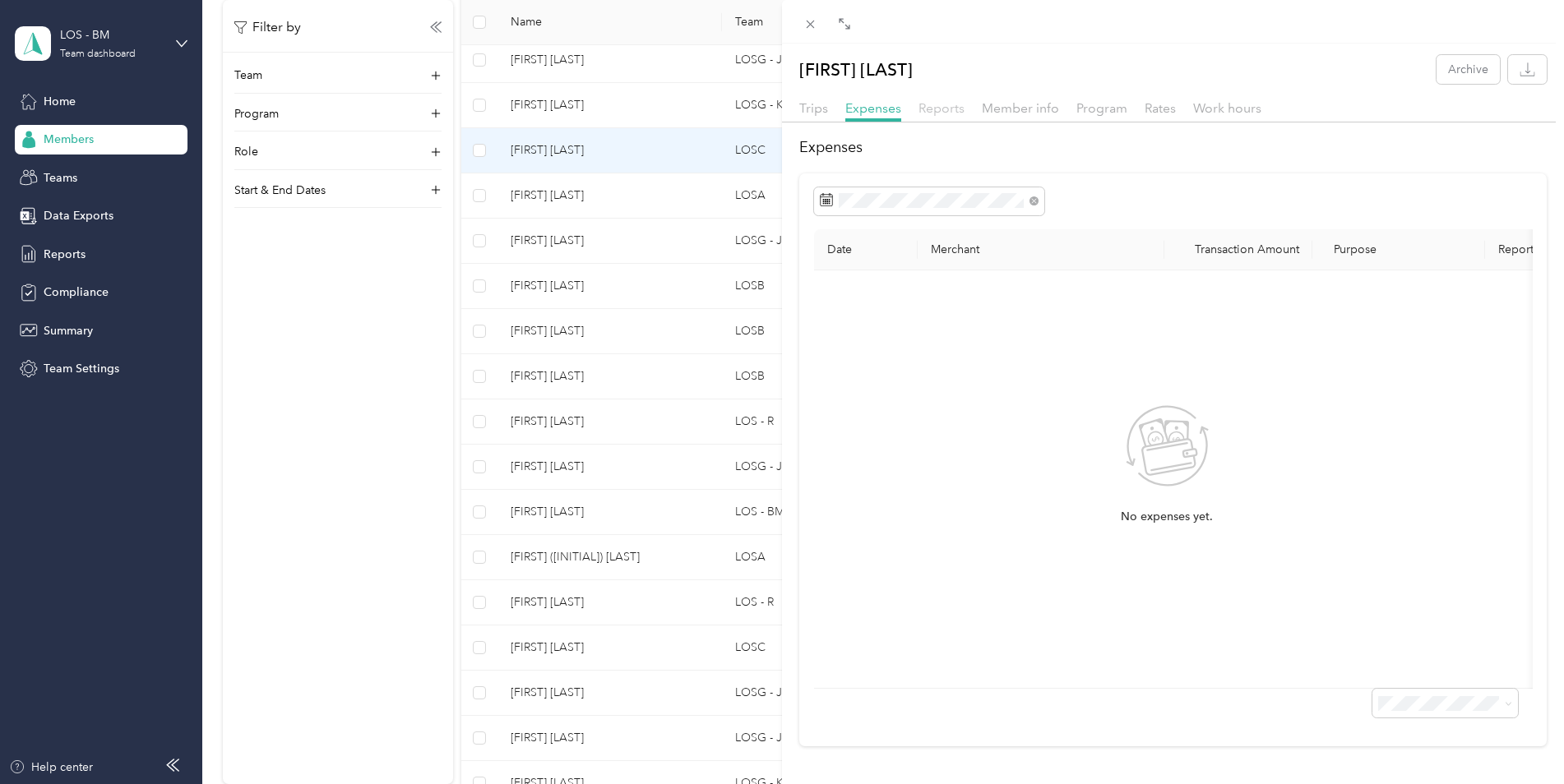 click on "Reports" at bounding box center (942, 108) 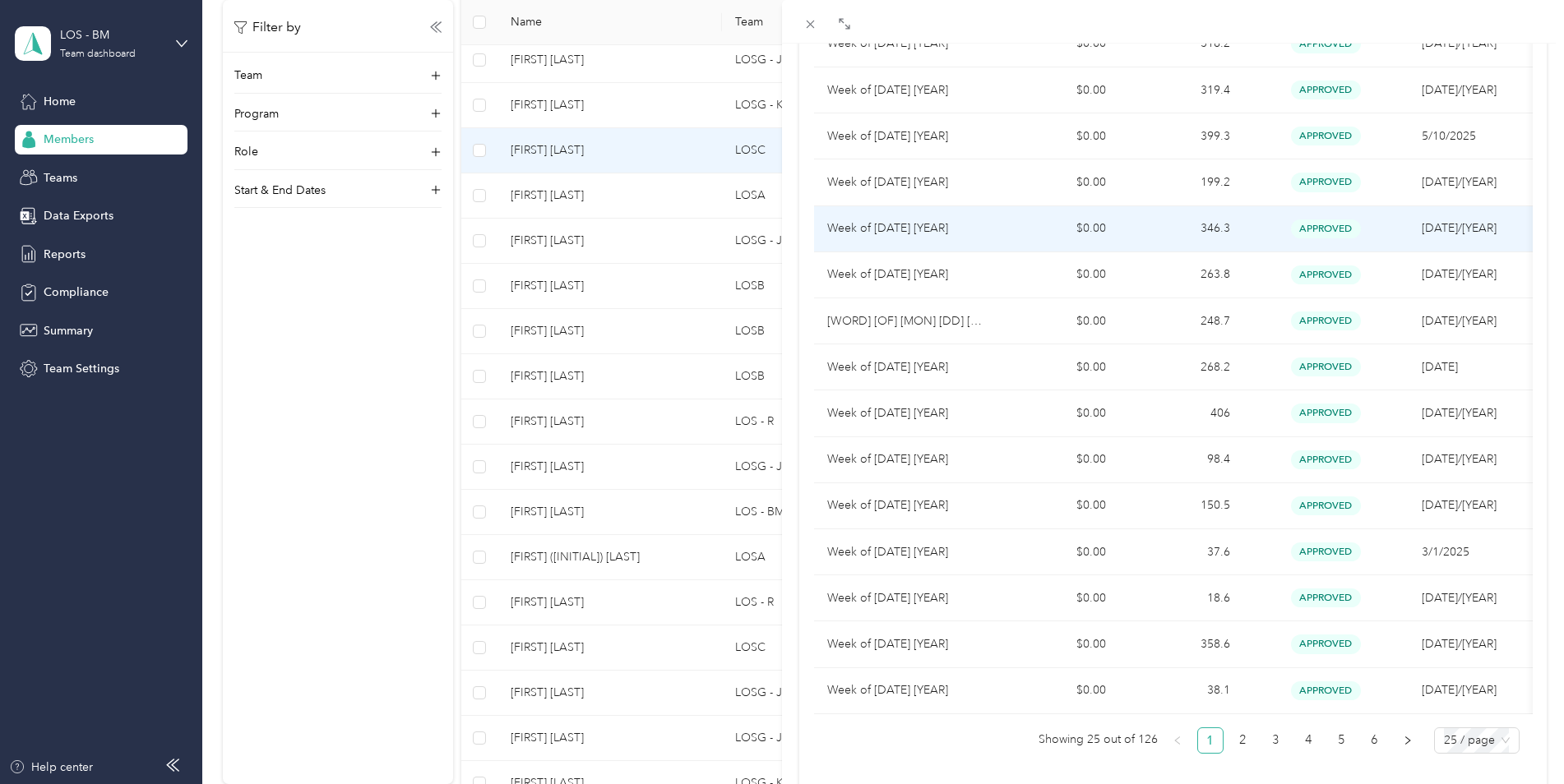 scroll, scrollTop: 819, scrollLeft: 0, axis: vertical 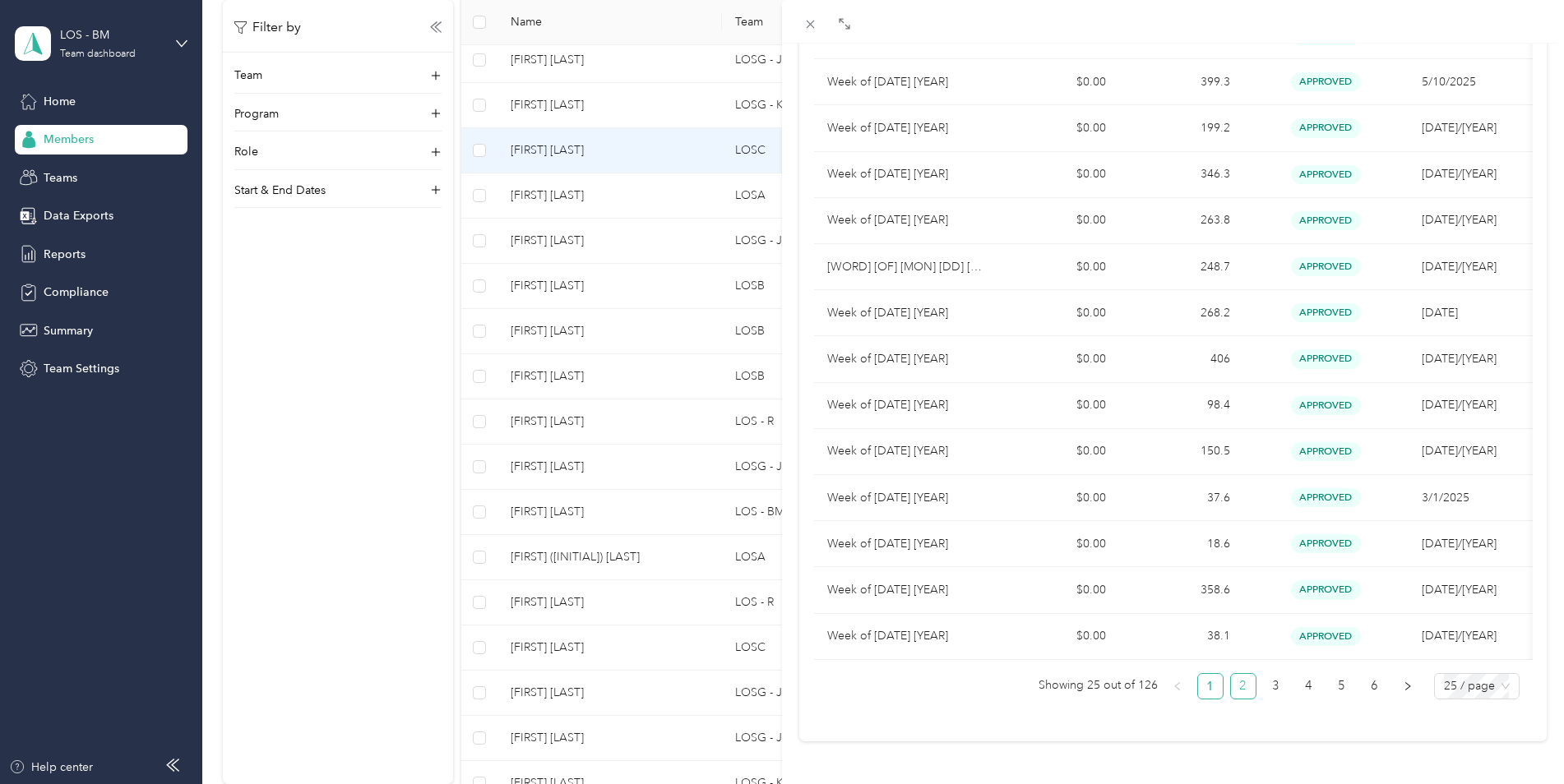 click on "2" at bounding box center (1243, 686) 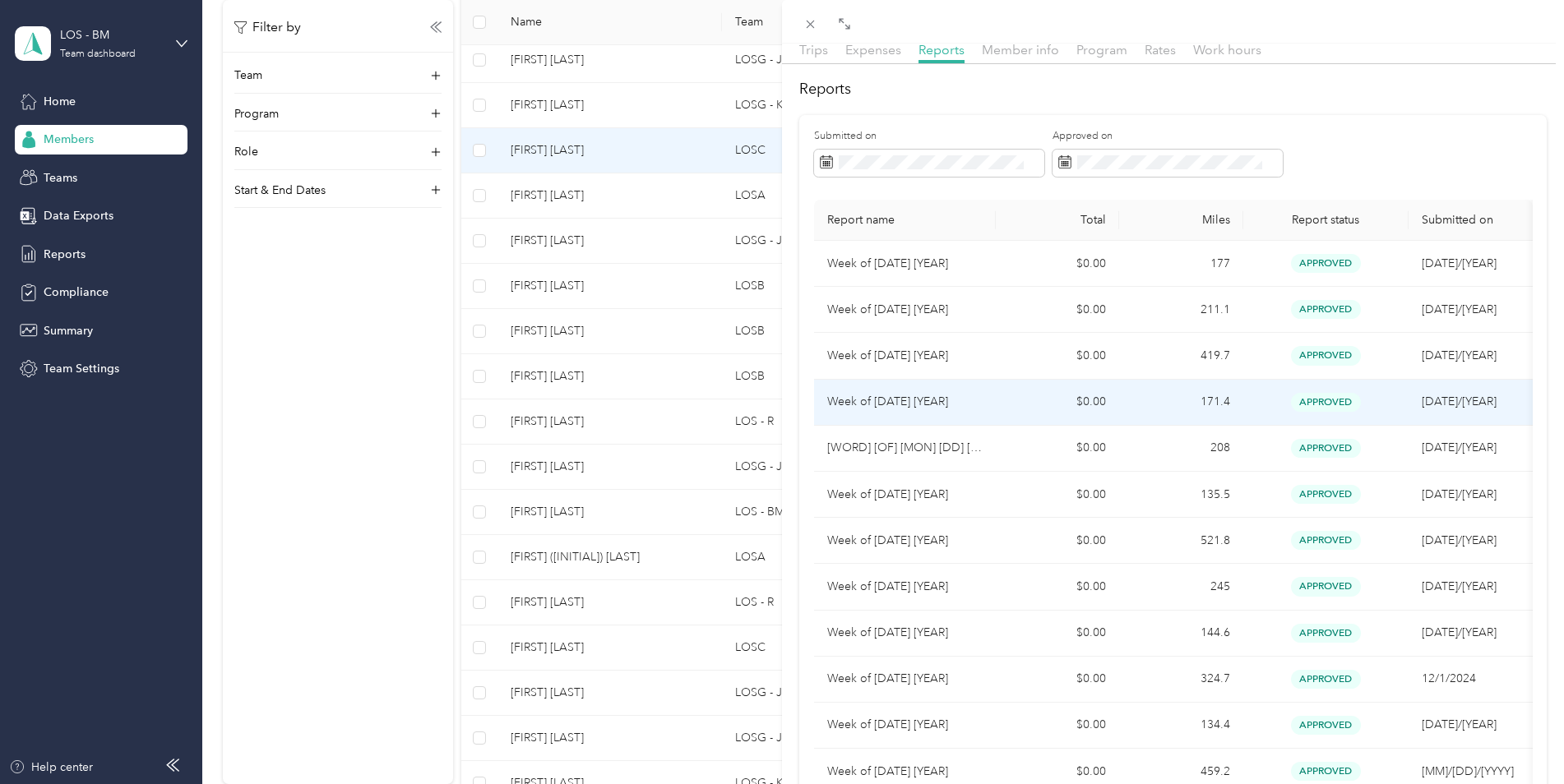 scroll, scrollTop: 141, scrollLeft: 0, axis: vertical 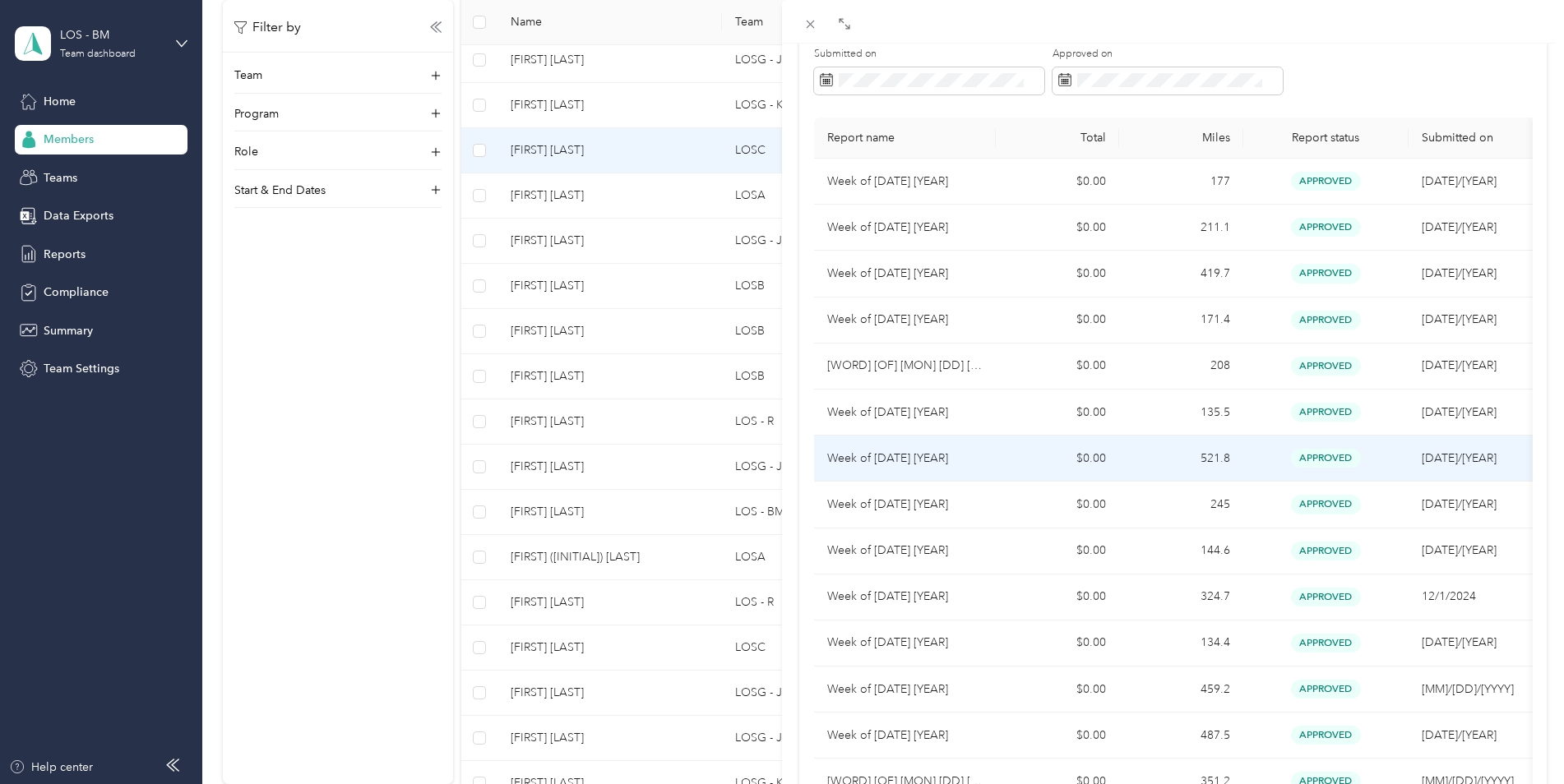 click on "Week of [DATE] [YEAR]" at bounding box center [905, 459] 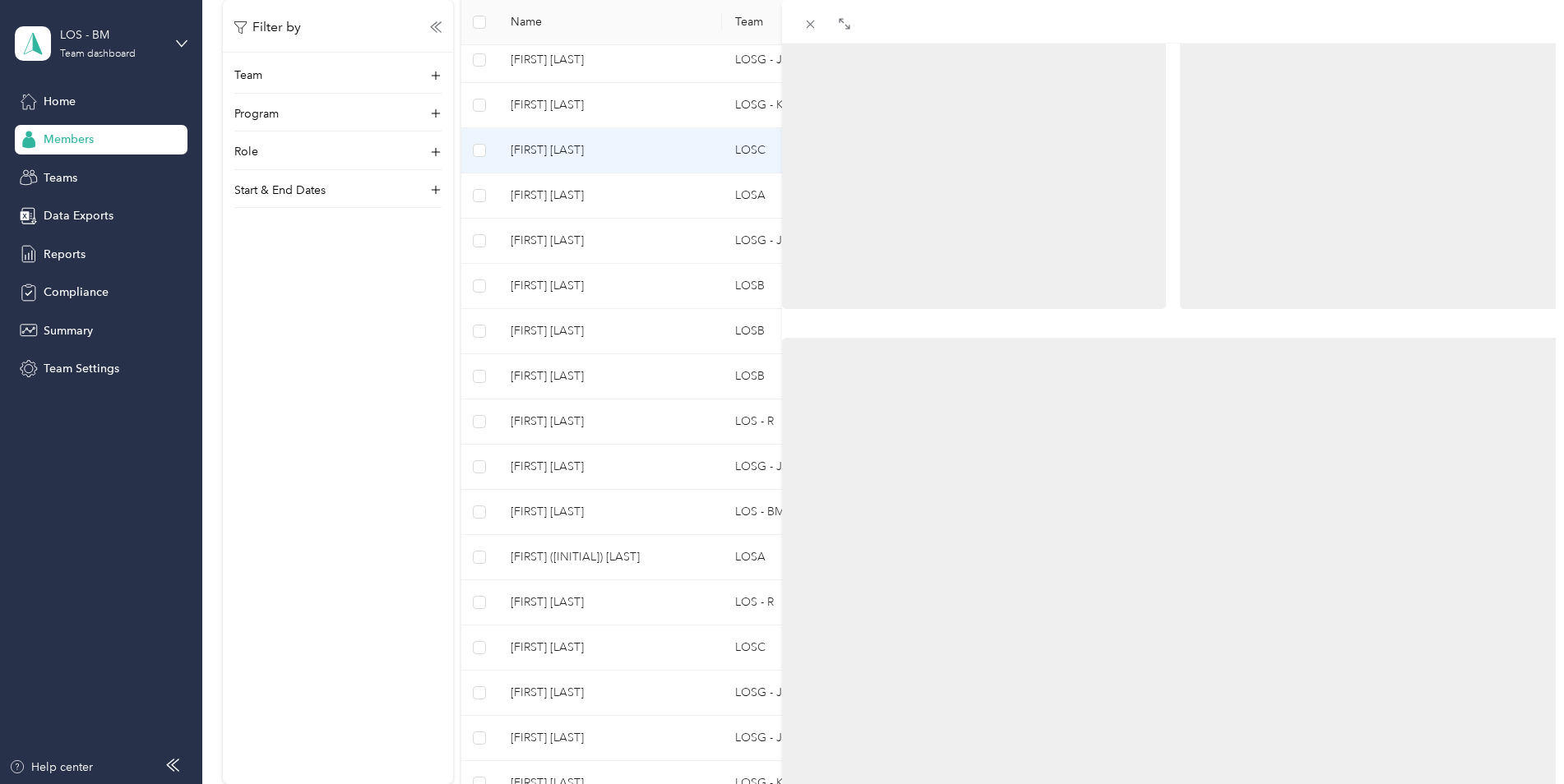 click at bounding box center [1173, 573] 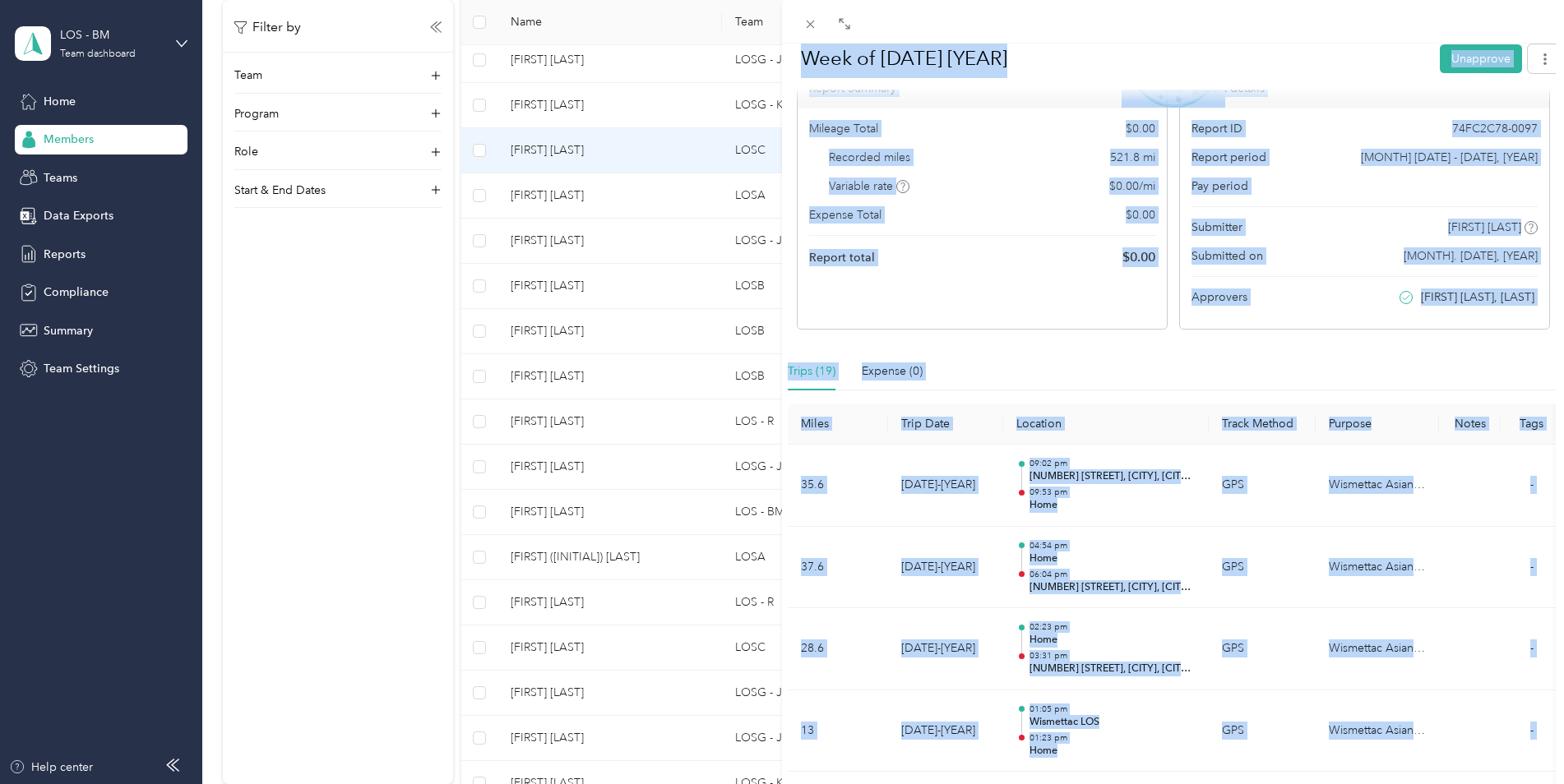 click on "Trips (19) Expense (0)" at bounding box center [1173, 371] 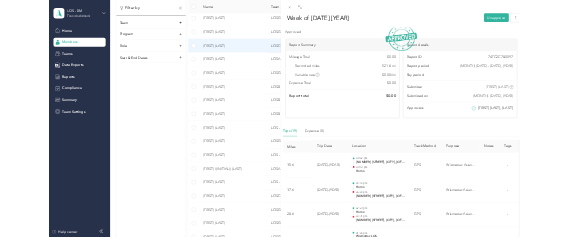 scroll, scrollTop: 0, scrollLeft: 0, axis: both 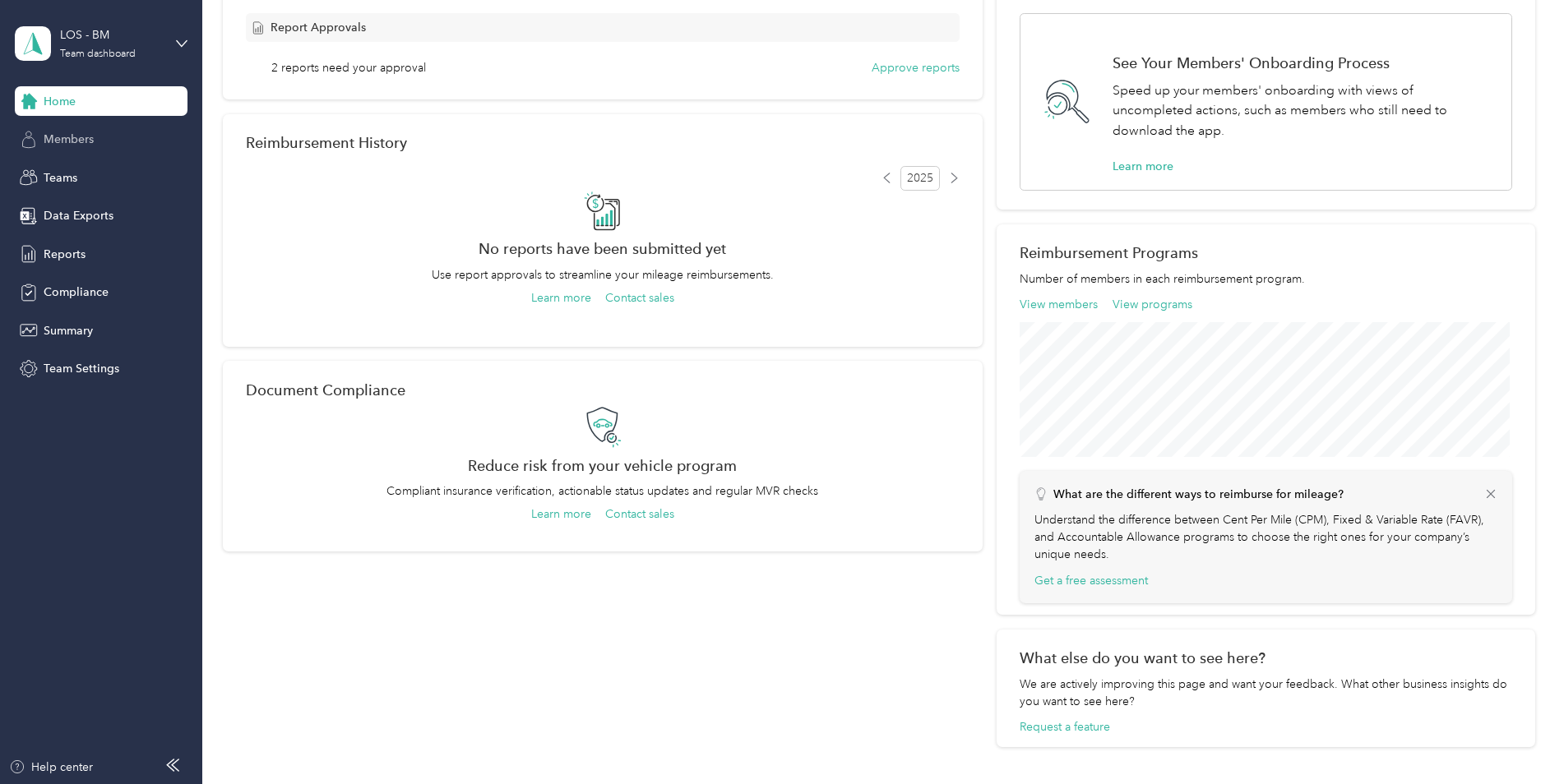 click on "Members" at bounding box center [68, 139] 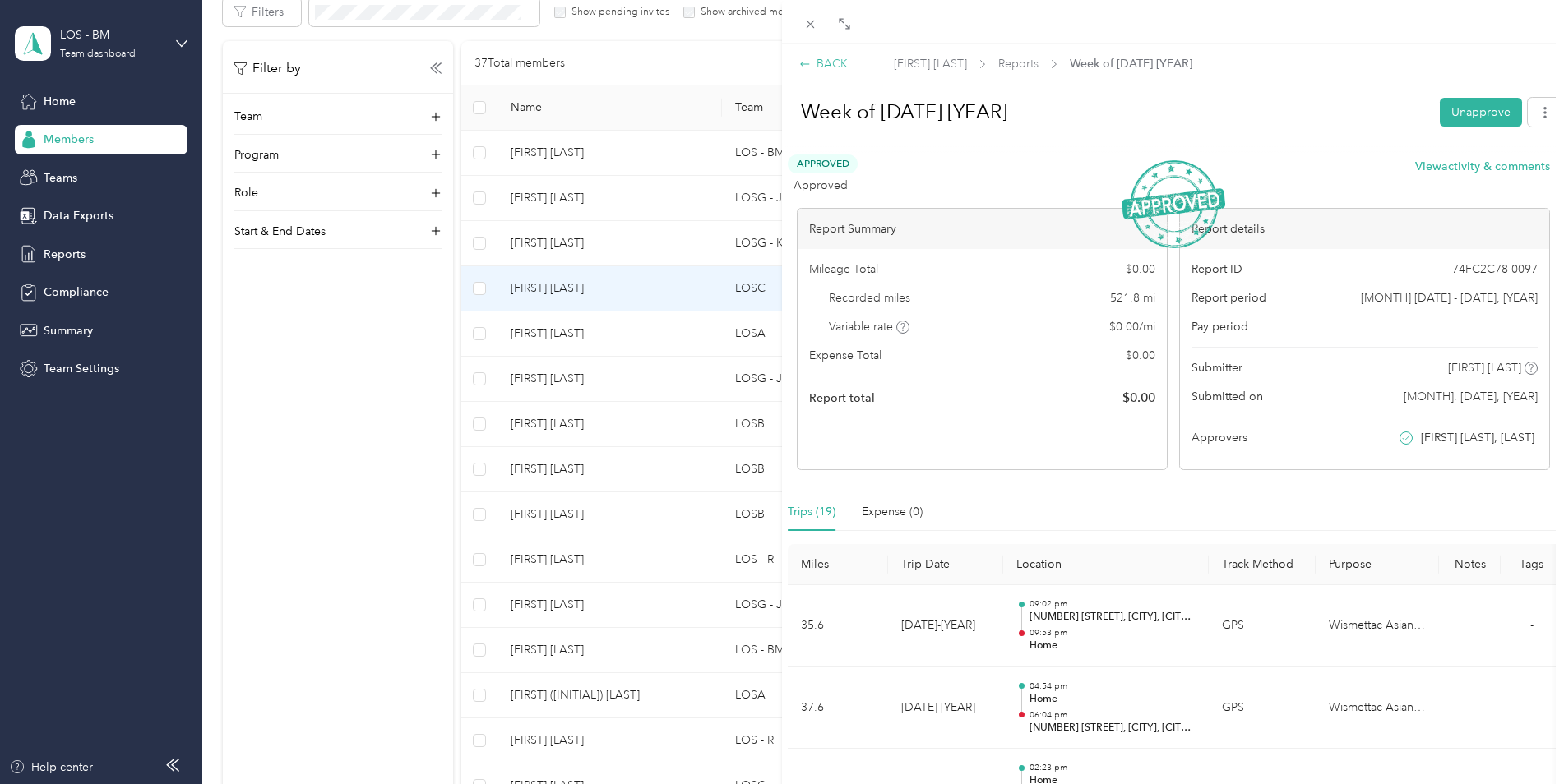 click 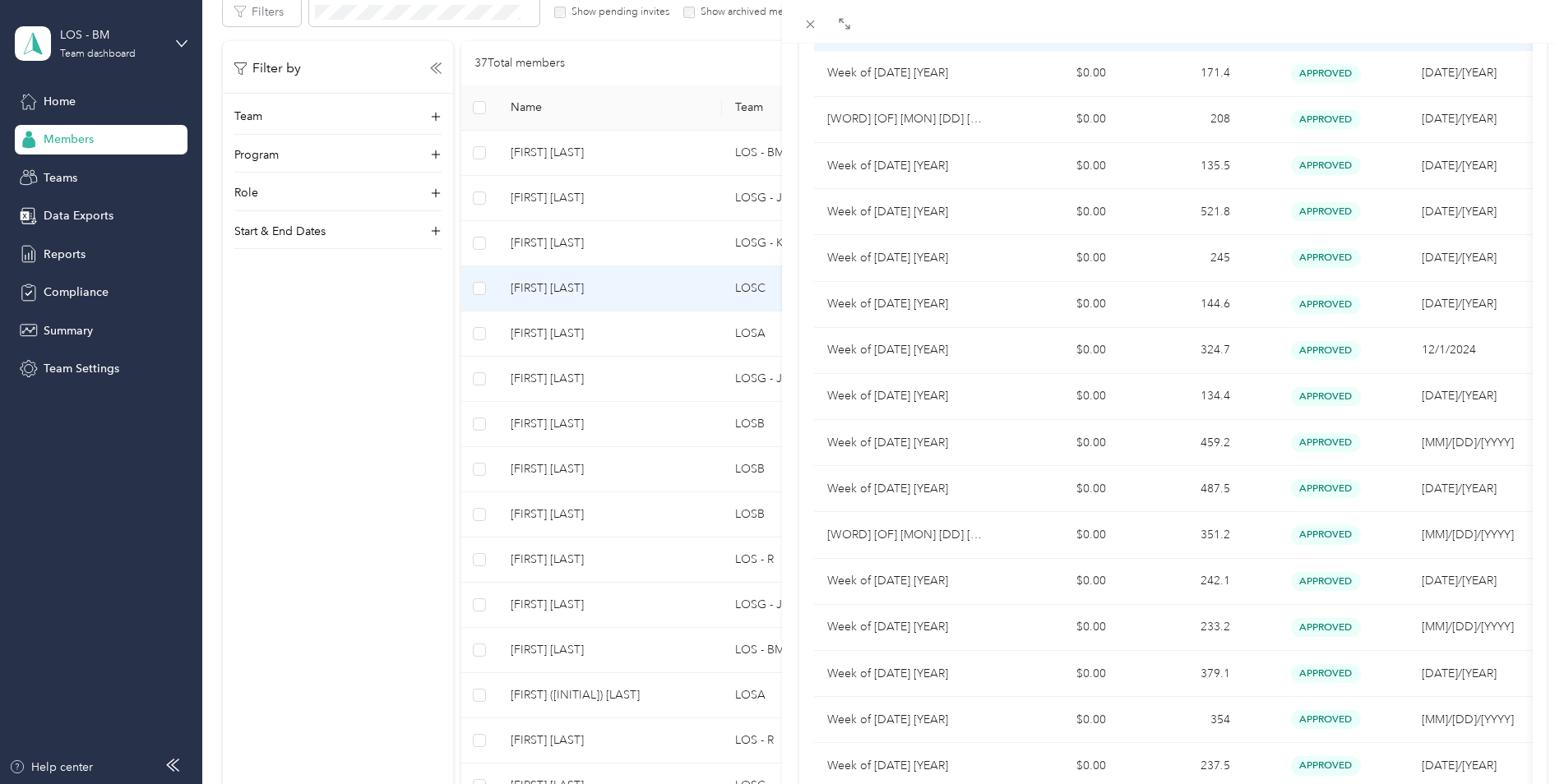 scroll, scrollTop: 411, scrollLeft: 0, axis: vertical 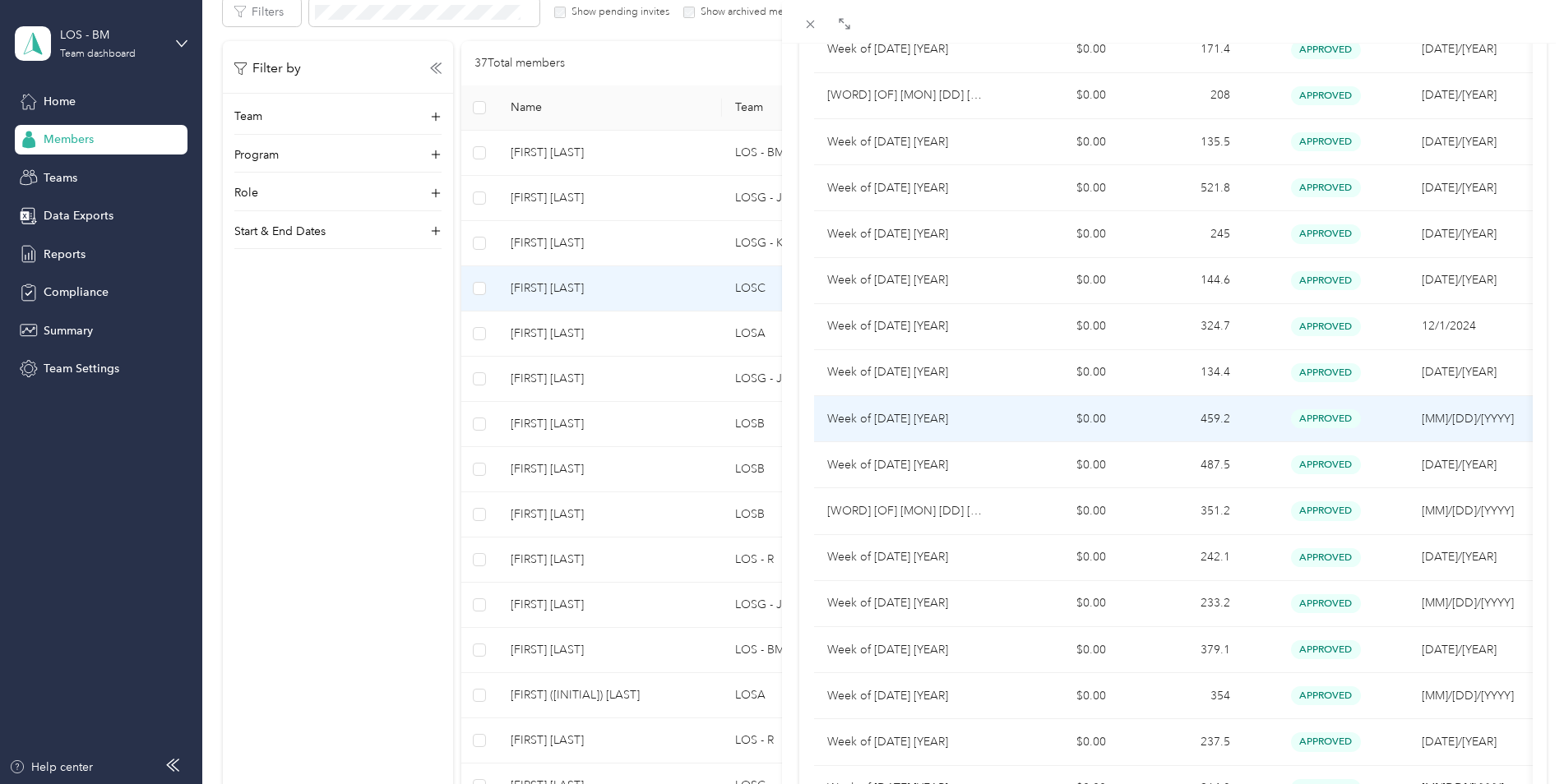 click on "Week of [DATE] [YEAR]" at bounding box center [905, 419] 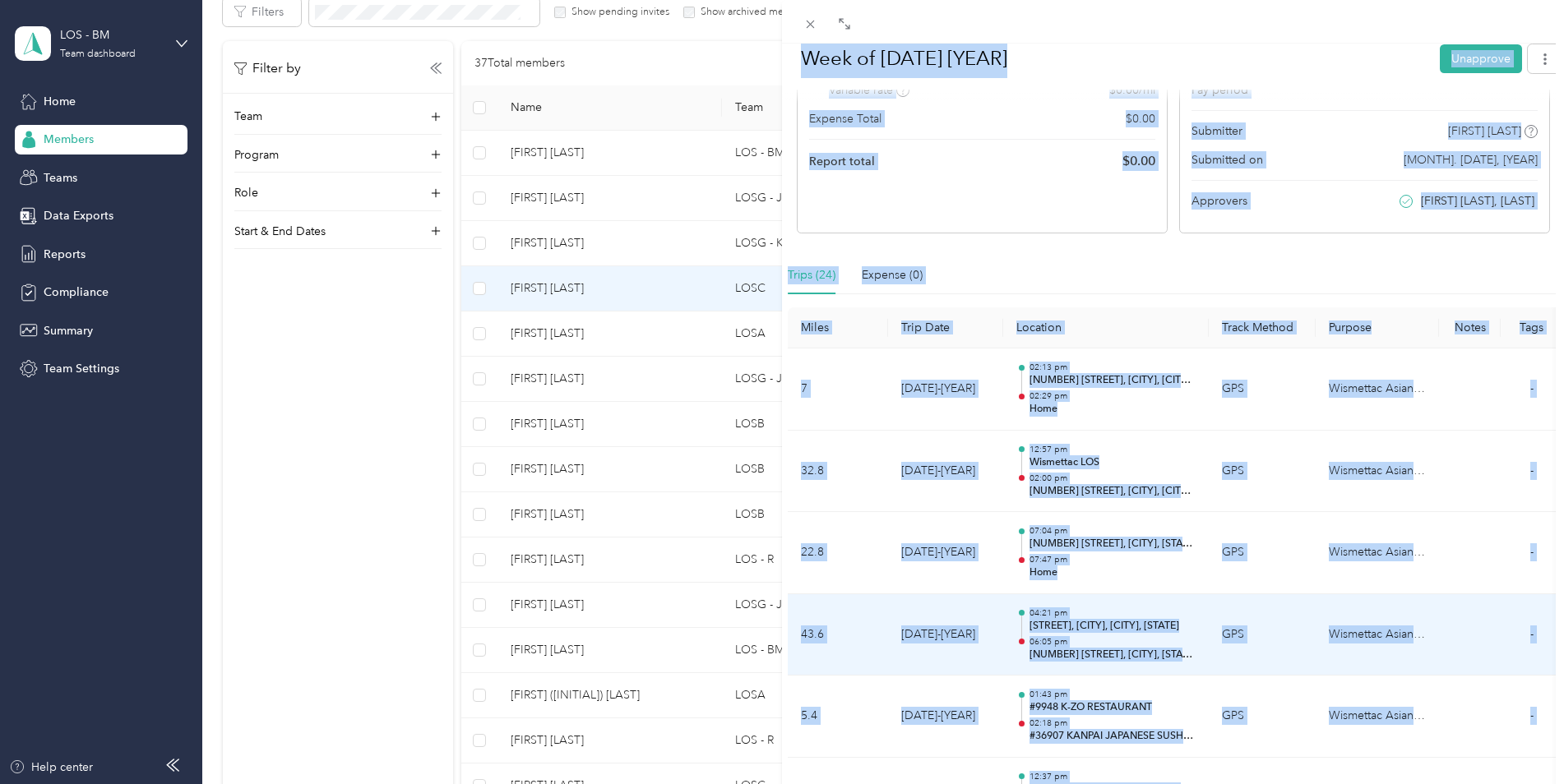 scroll, scrollTop: 411, scrollLeft: 0, axis: vertical 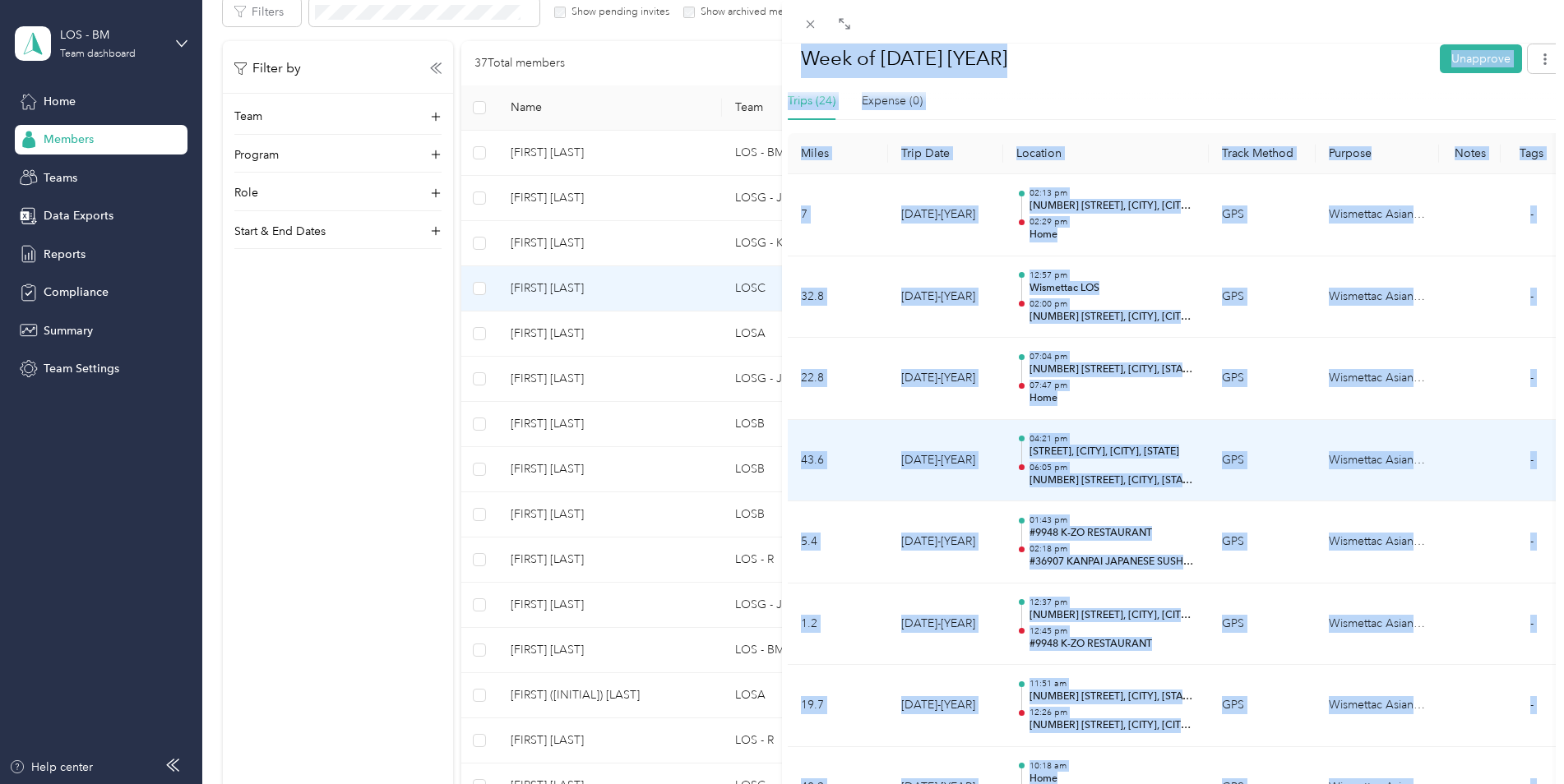 click on "GPS" at bounding box center (1262, 461) 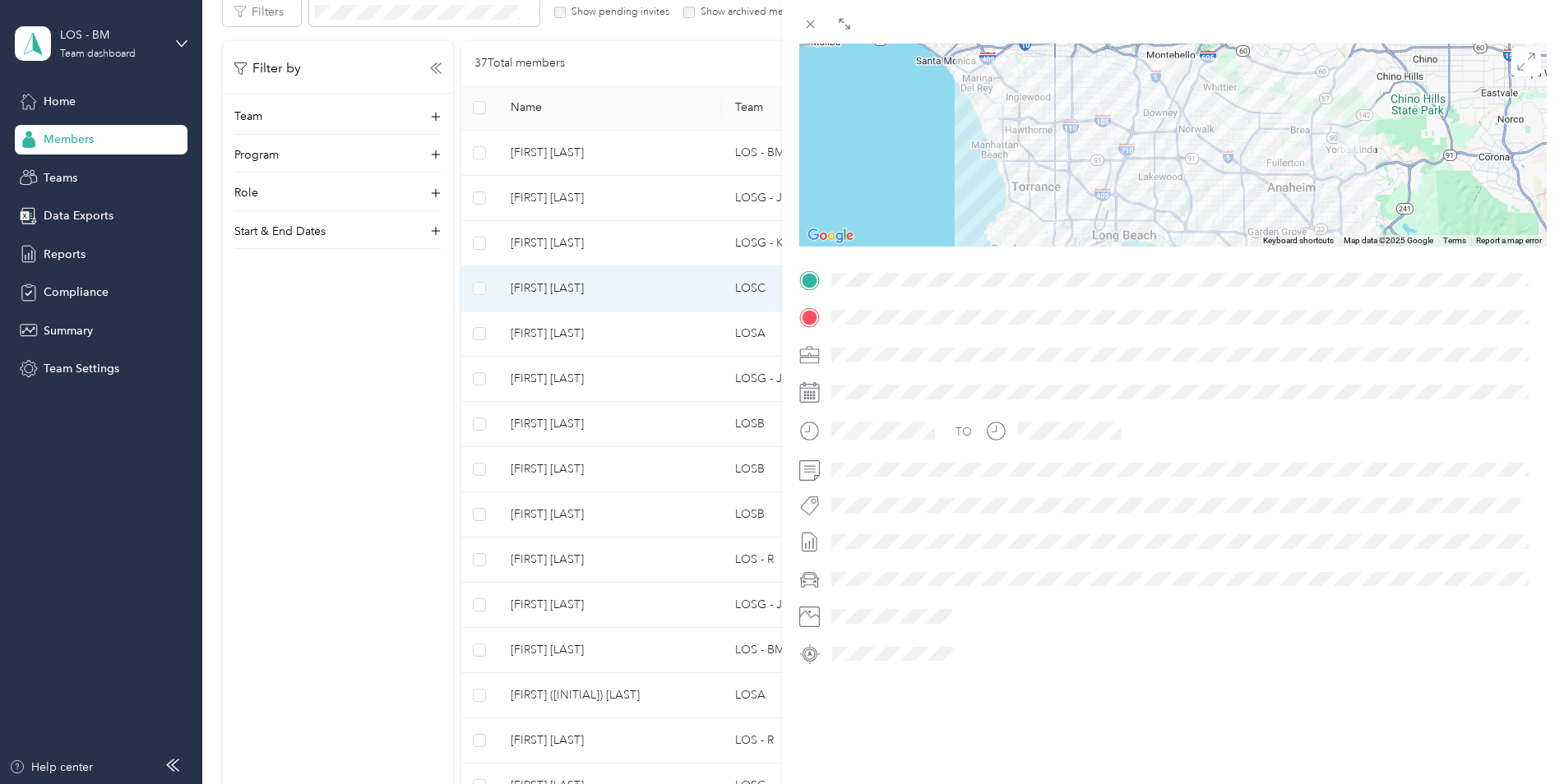 scroll, scrollTop: 0, scrollLeft: 0, axis: both 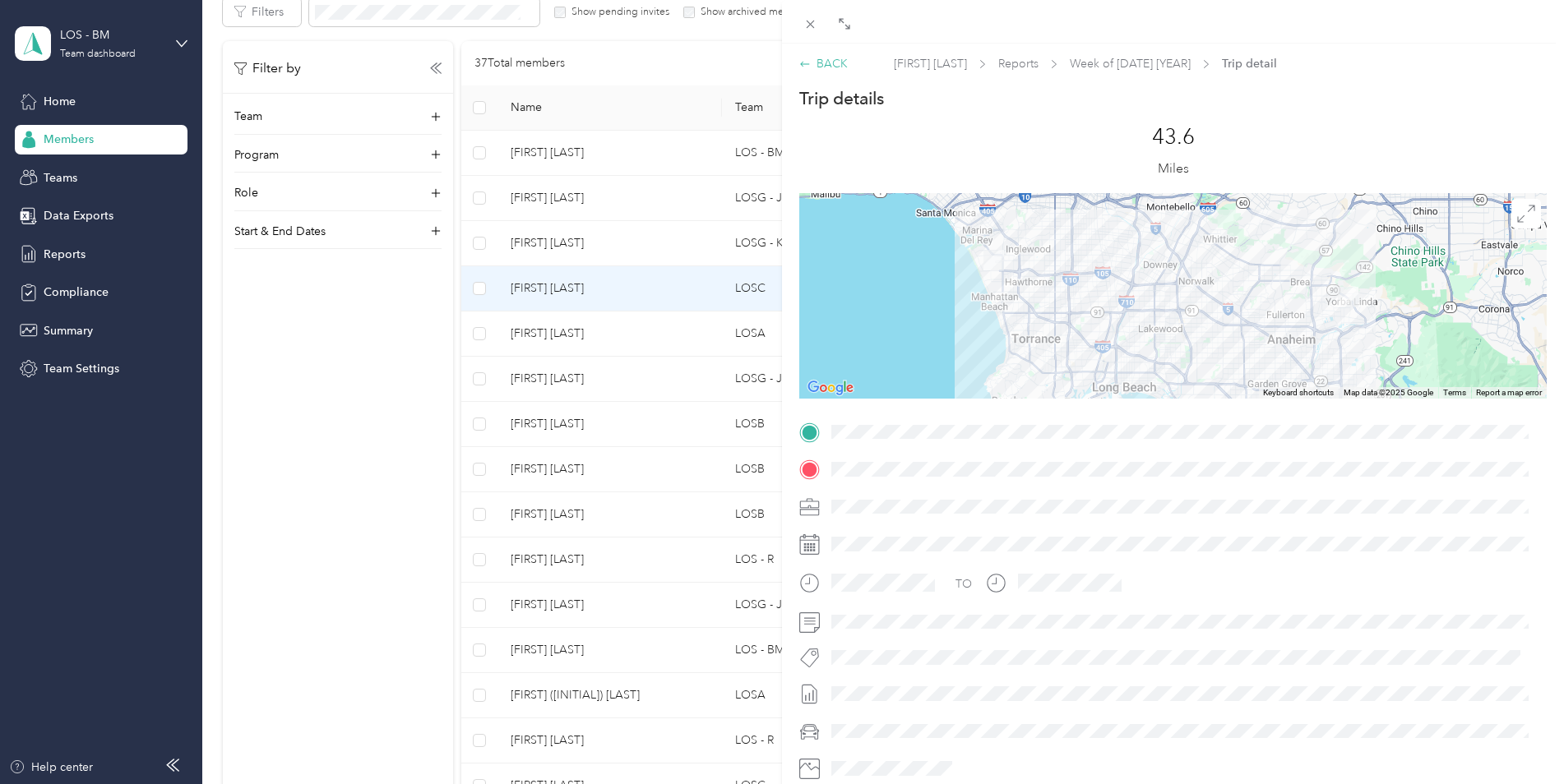 click 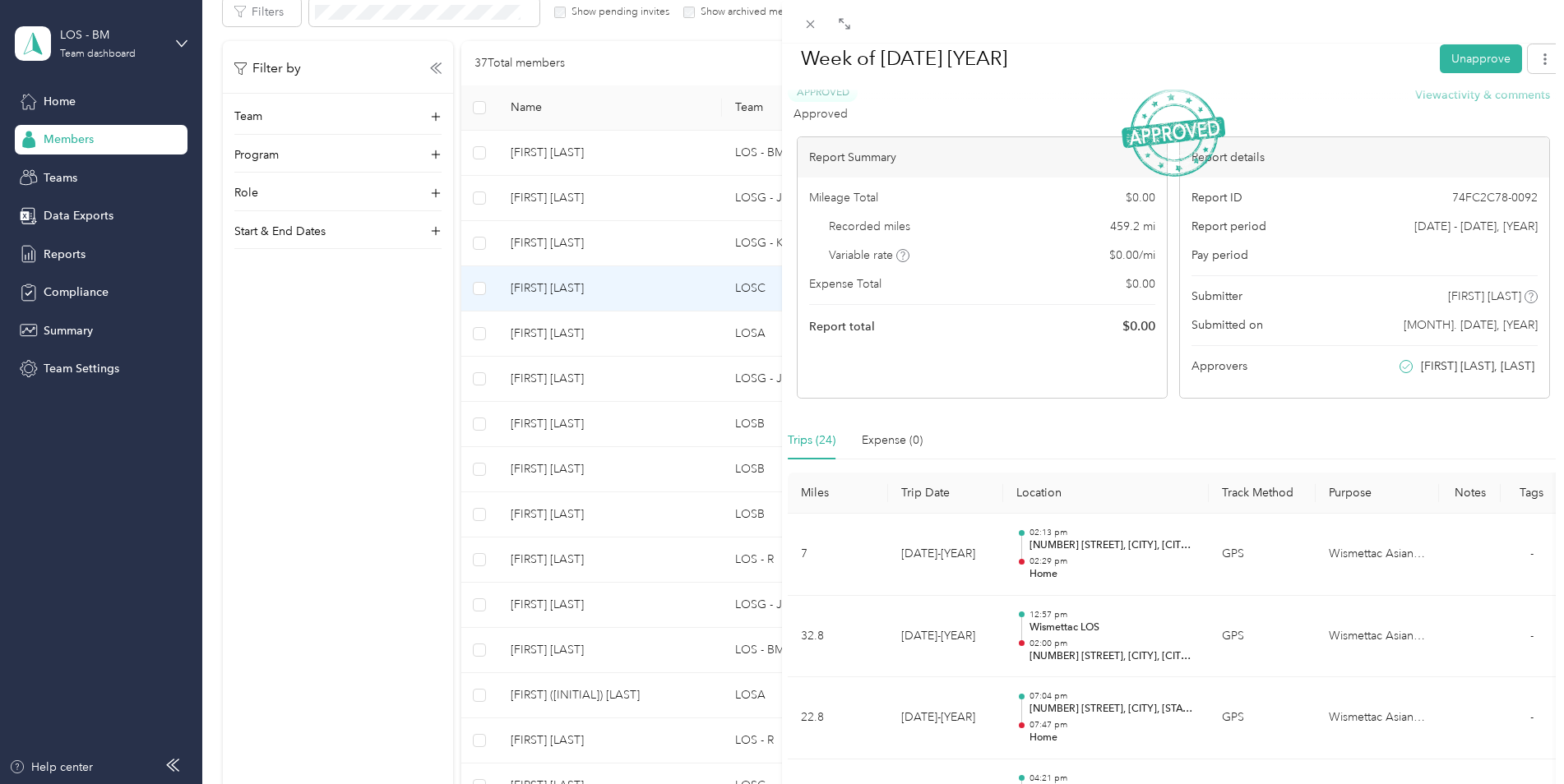 scroll, scrollTop: 0, scrollLeft: 0, axis: both 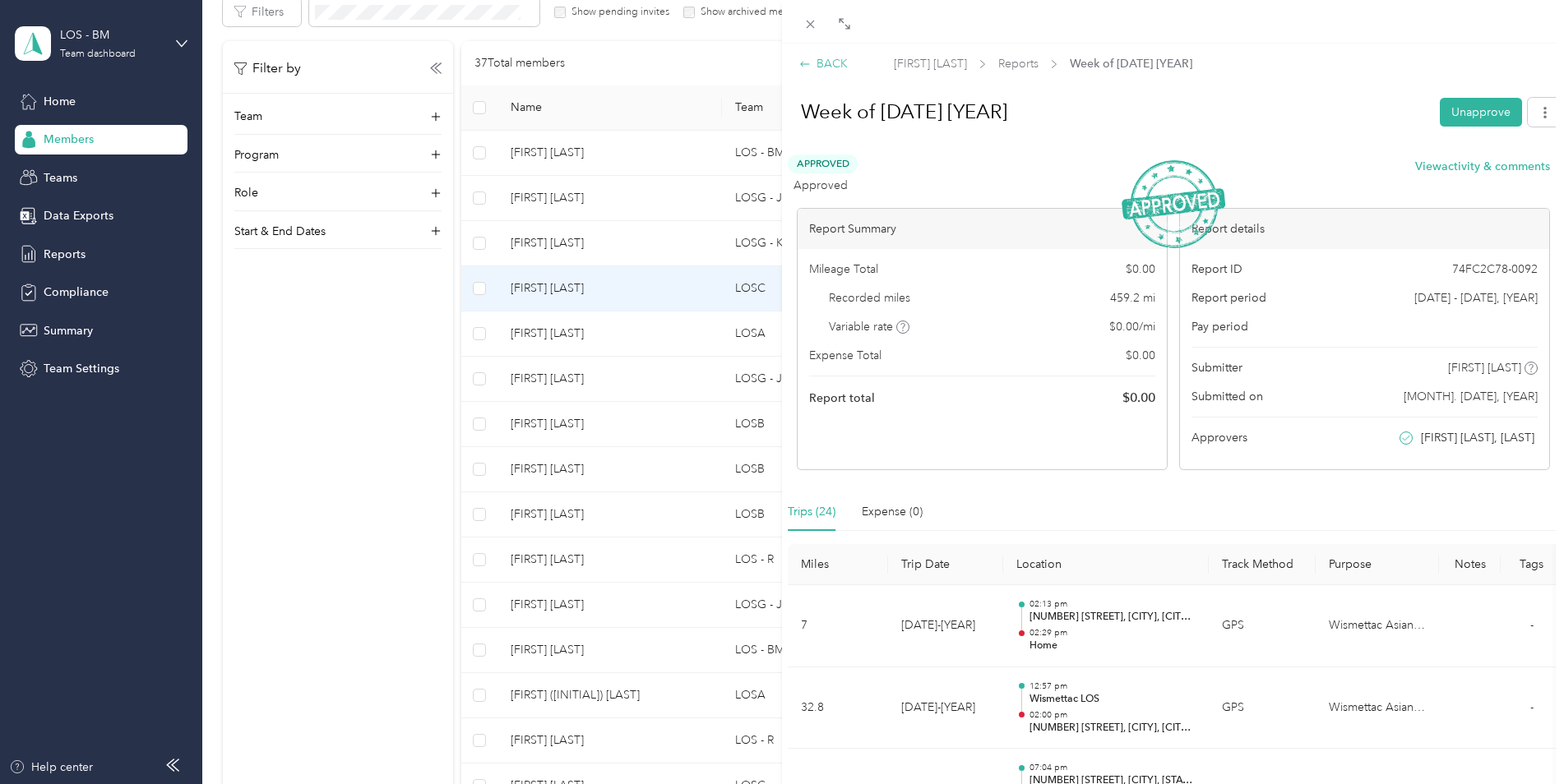 click 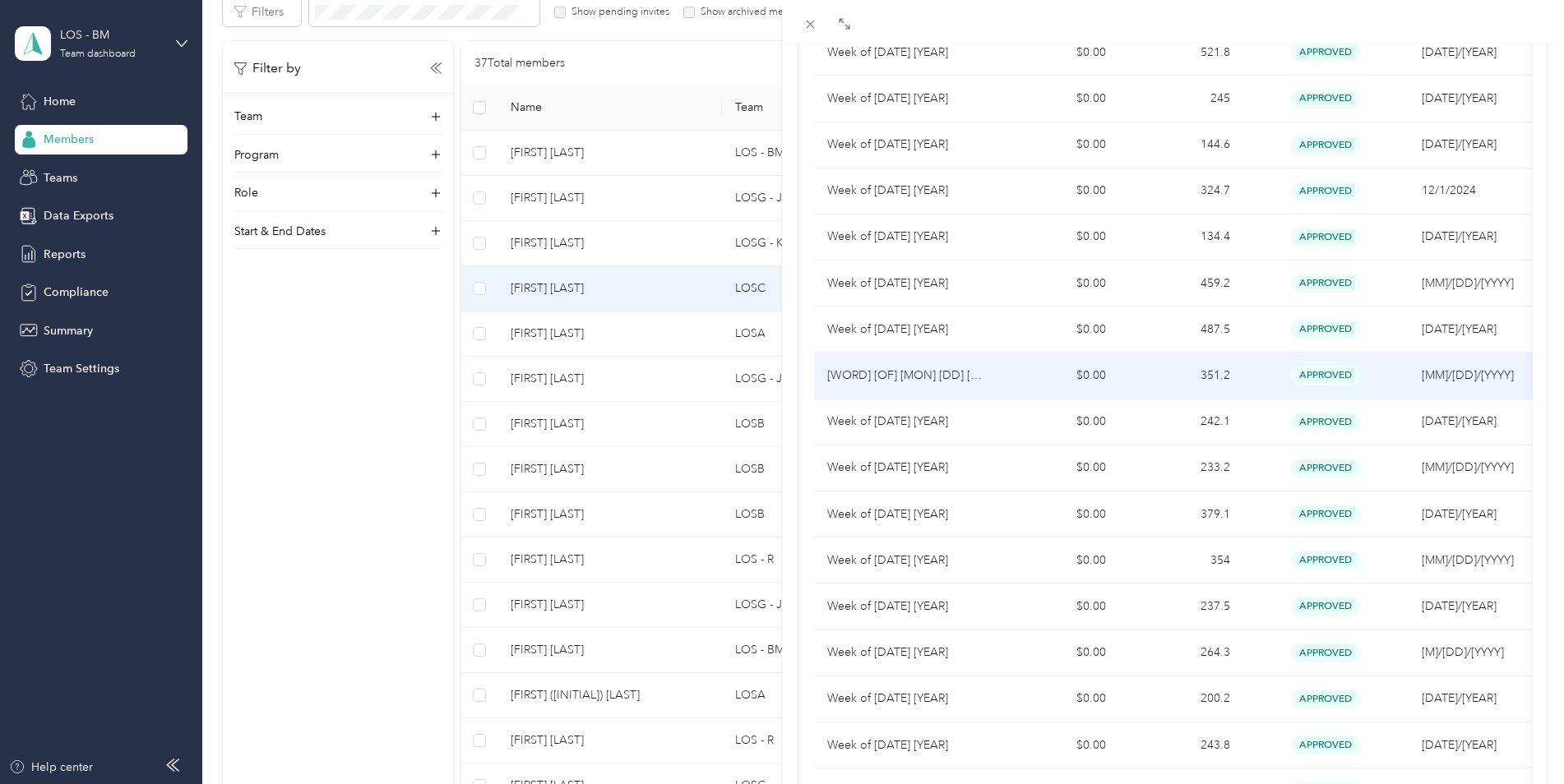 scroll, scrollTop: 629, scrollLeft: 0, axis: vertical 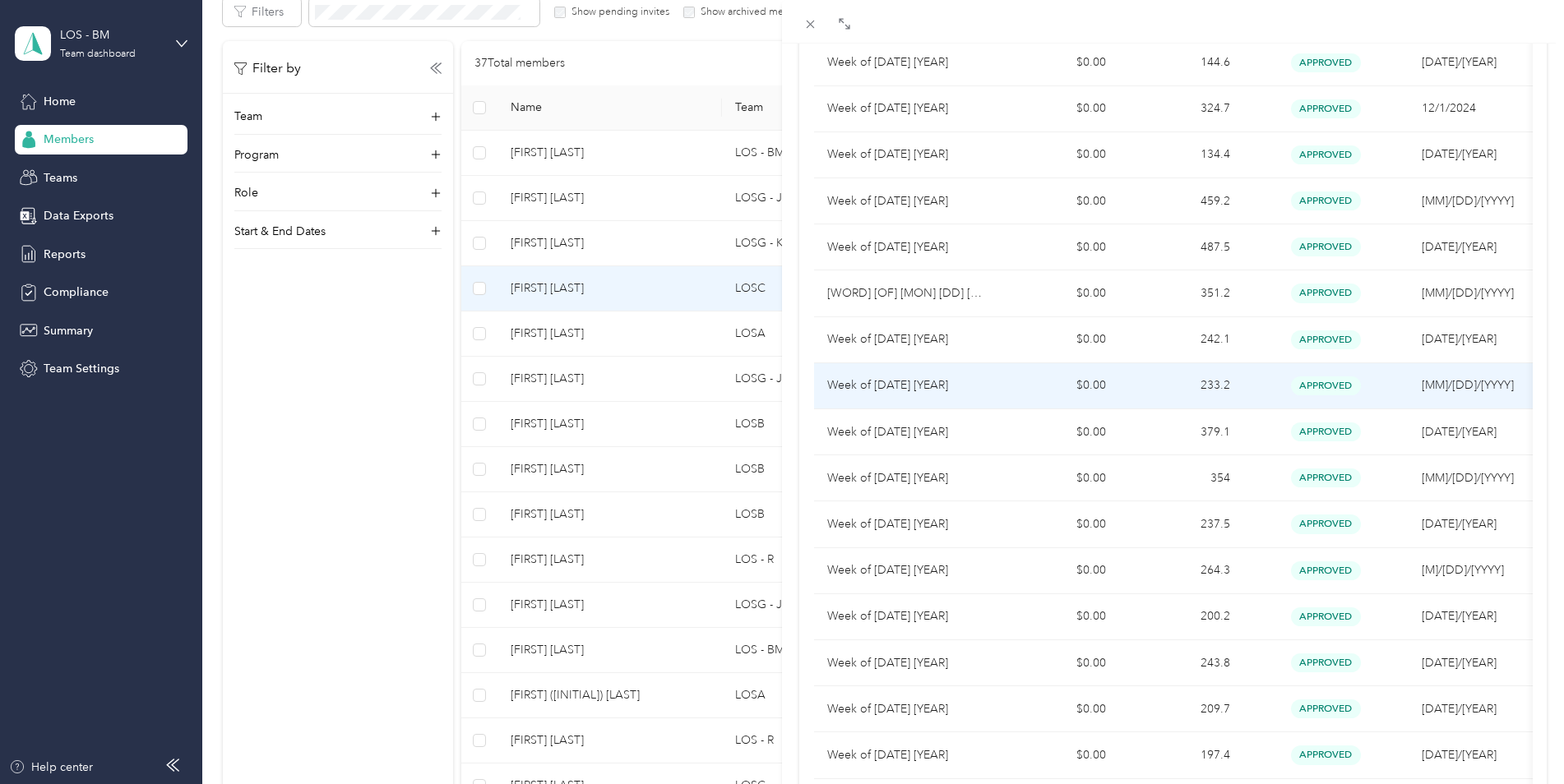 click on "Week of [DATE] [YEAR]" at bounding box center (905, 385) 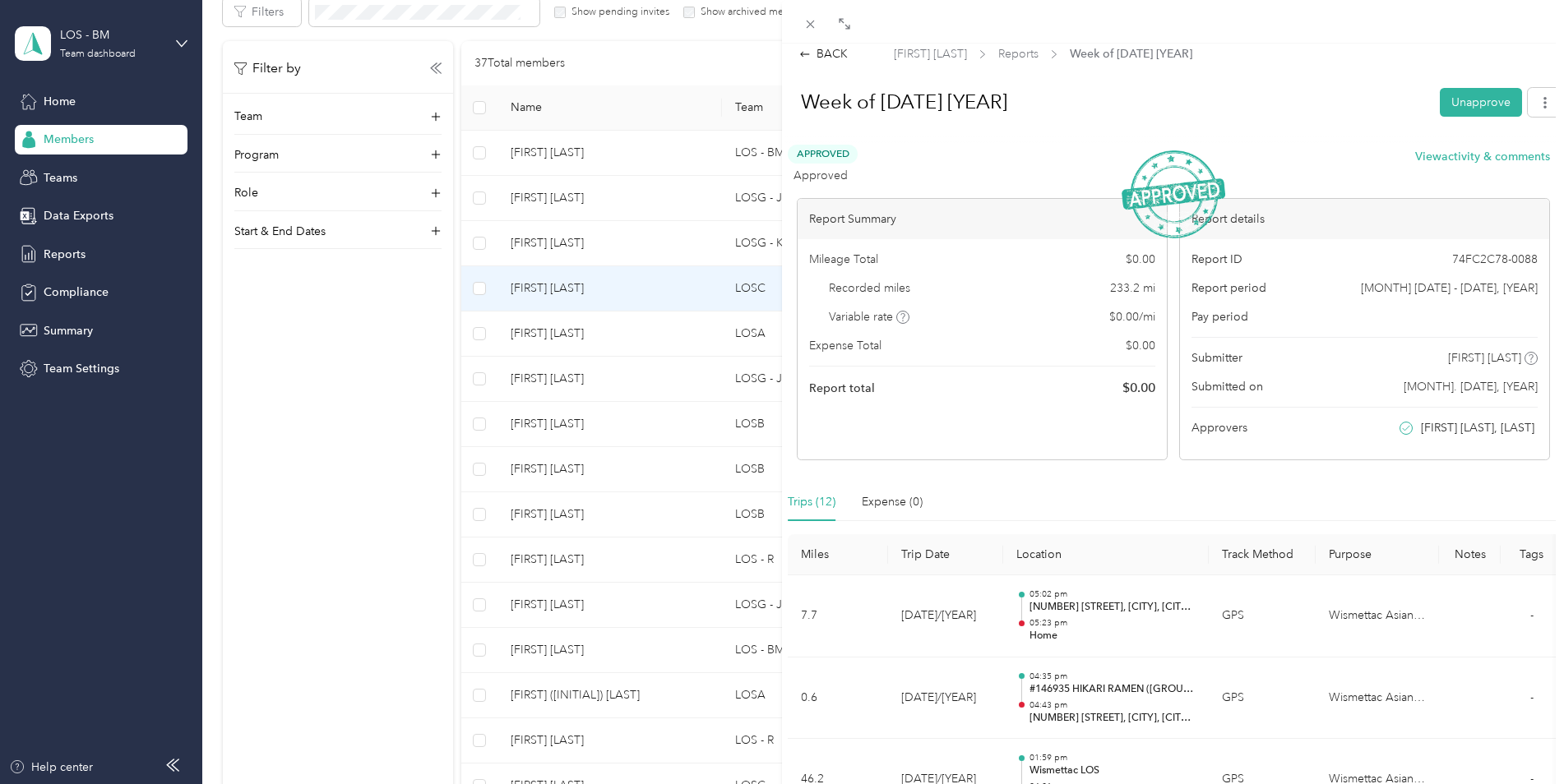 scroll, scrollTop: 0, scrollLeft: 0, axis: both 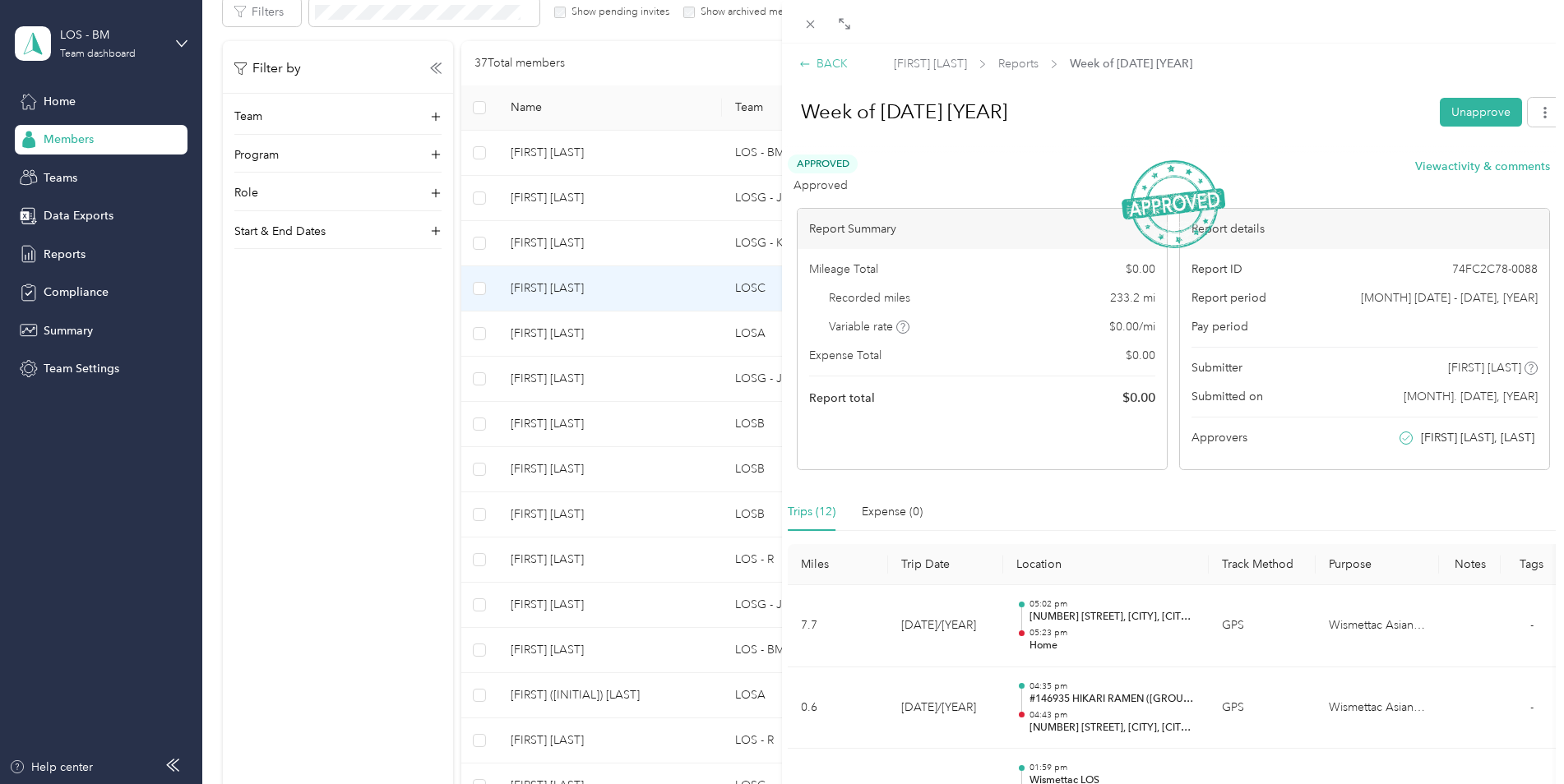 click 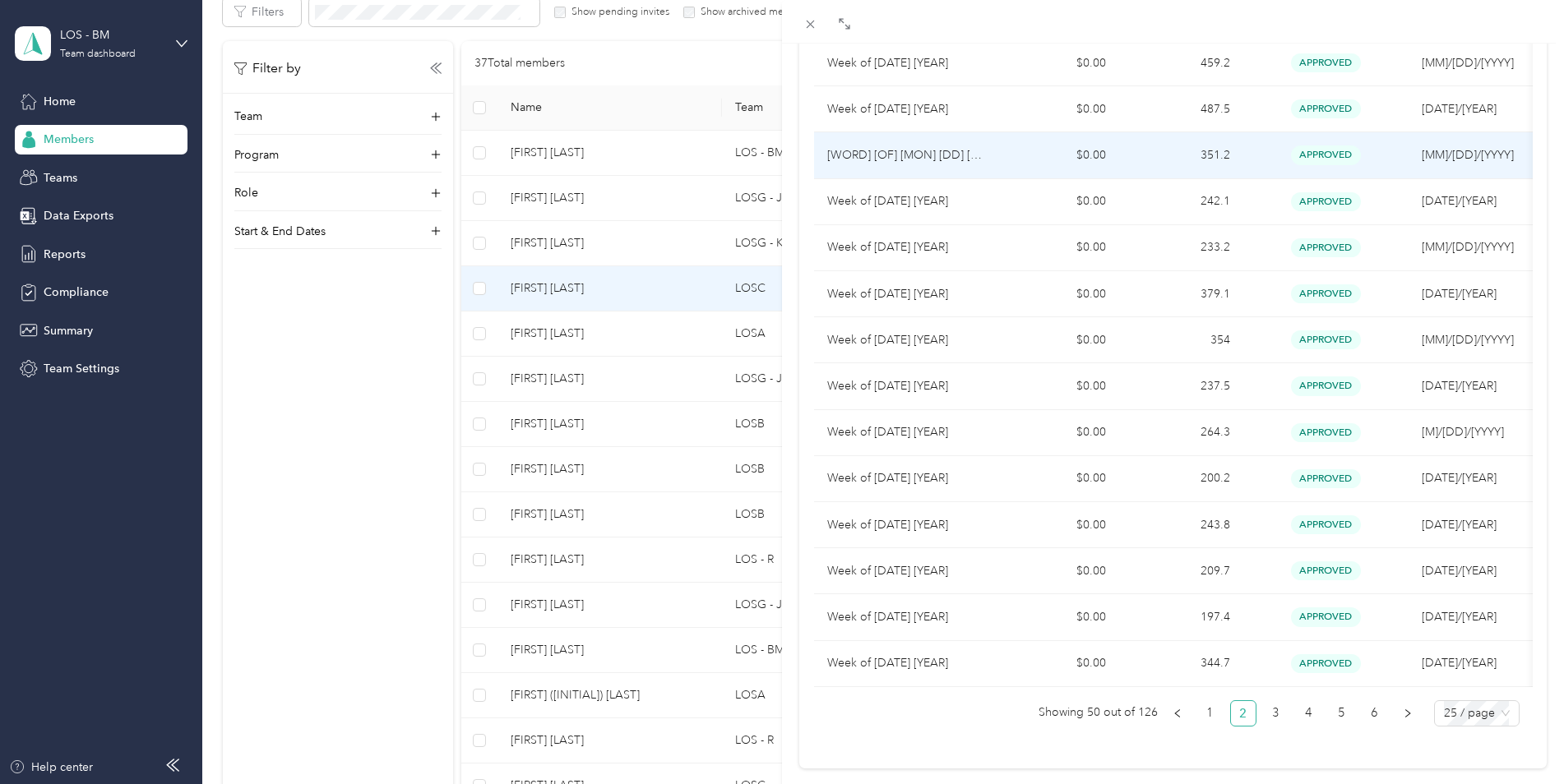scroll, scrollTop: 819, scrollLeft: 0, axis: vertical 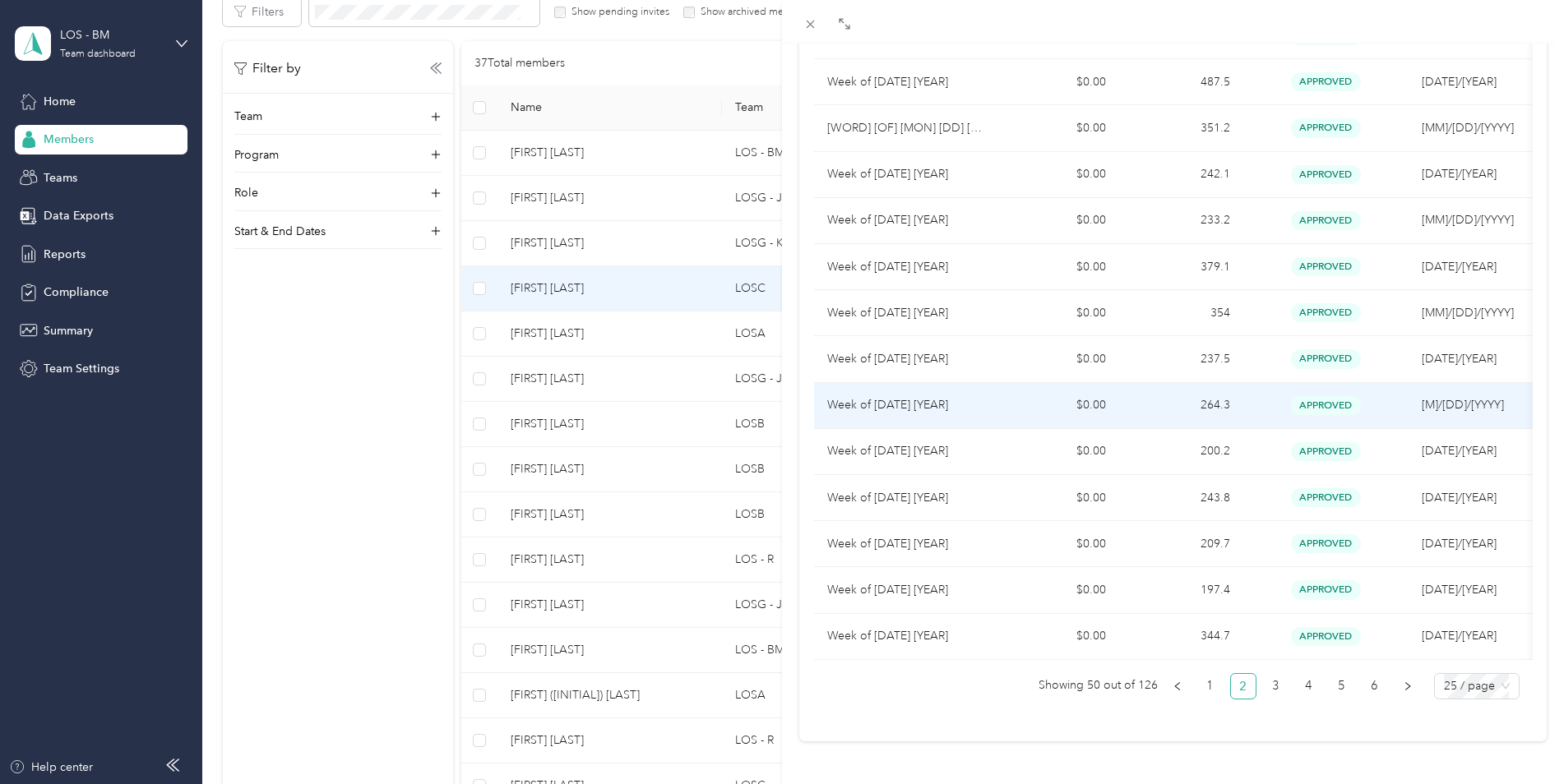 click on "Week of [DATE] [YEAR]" at bounding box center (905, 405) 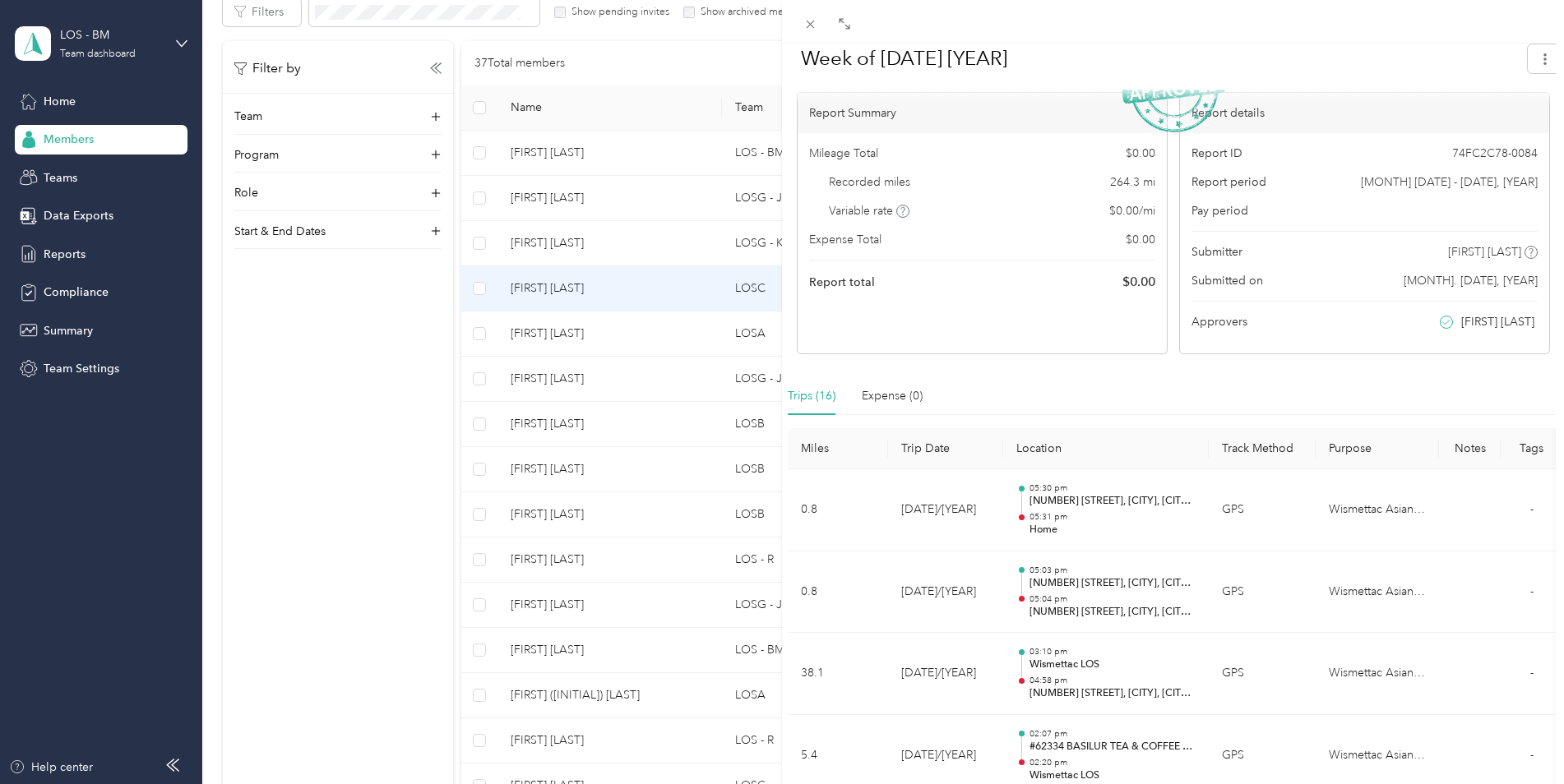 scroll, scrollTop: 0, scrollLeft: 0, axis: both 